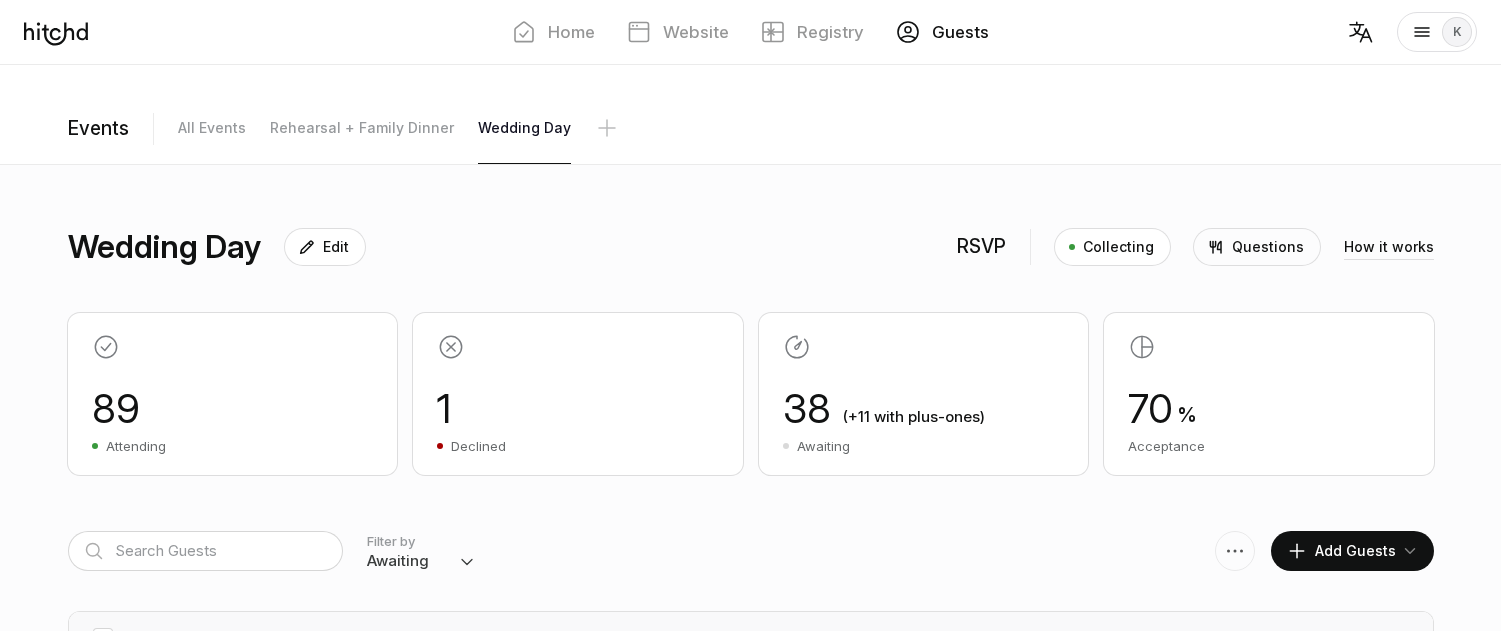 scroll, scrollTop: 0, scrollLeft: 0, axis: both 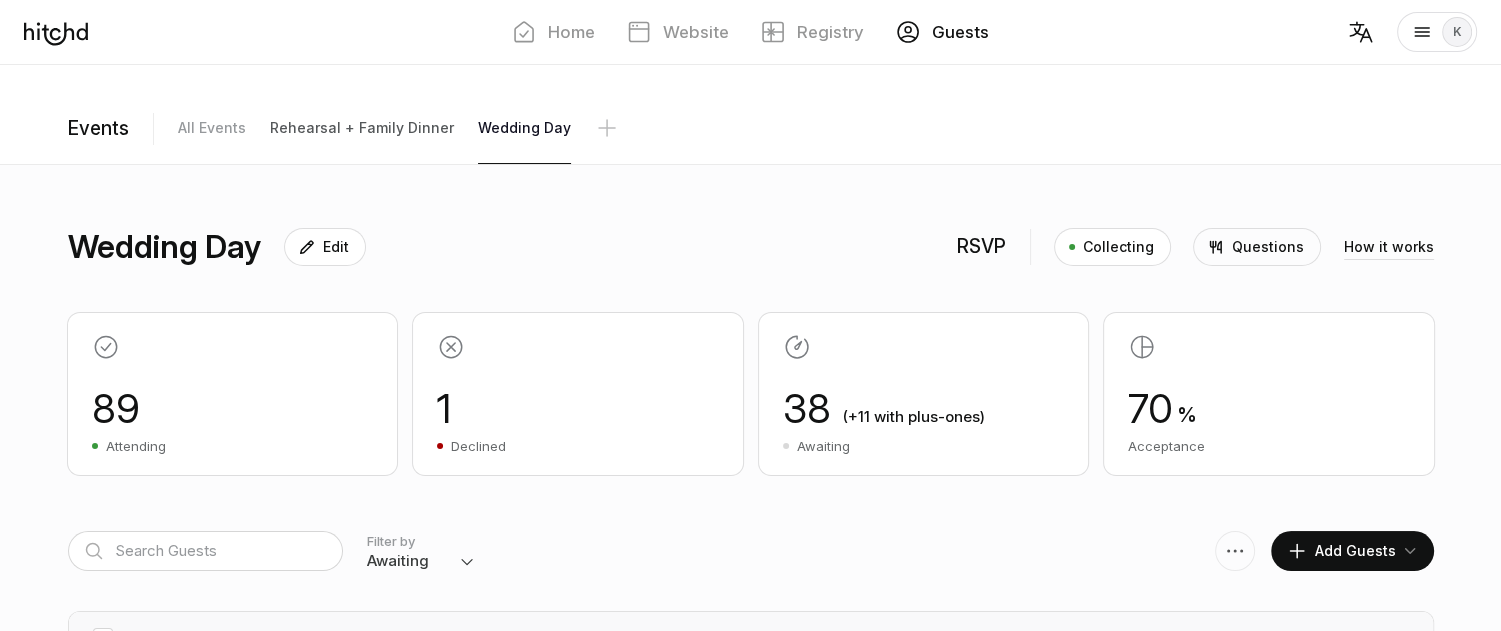 click on "Rehearsal + Family Dinner" at bounding box center [212, 128] 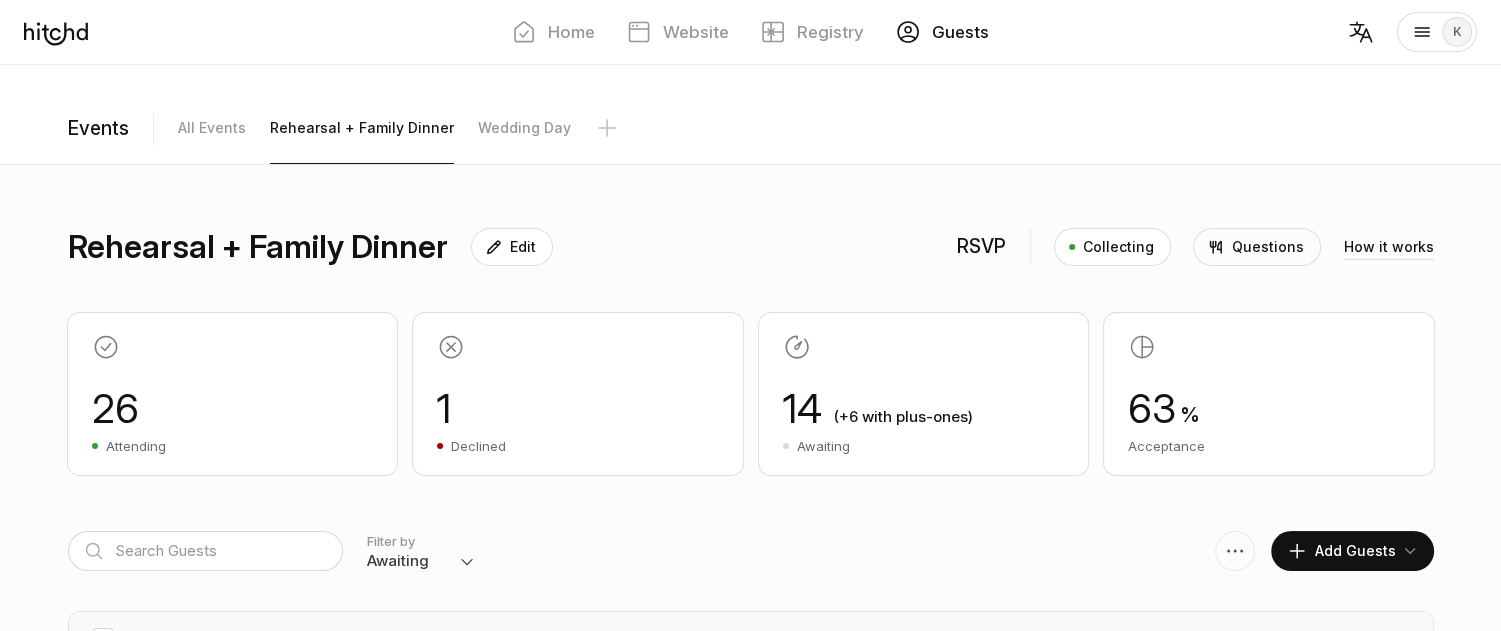 click on "Add Guests" at bounding box center [1341, 551] 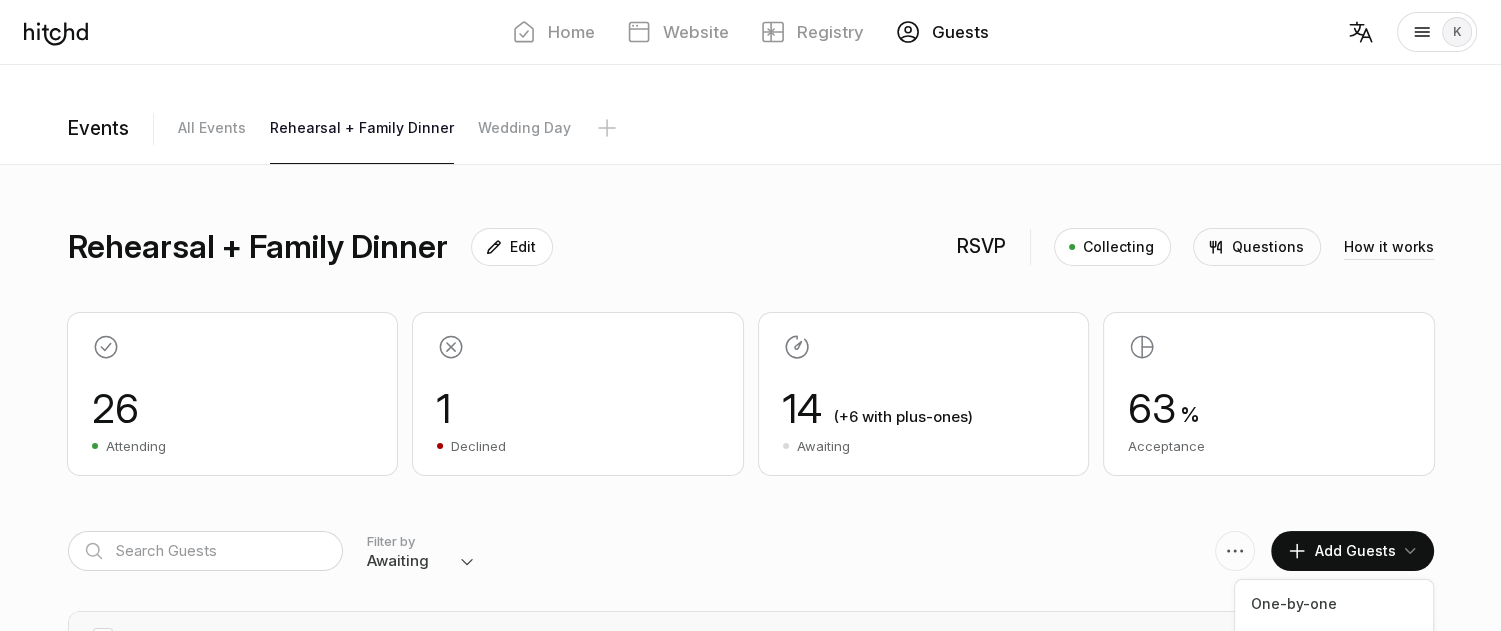 click on "Rehearsal + Family Dinner
Edit
RSVP
Collecting
Questions
How it works
26
Attending
1
Declined
(+6 with plus-ones)" at bounding box center [751, 408] 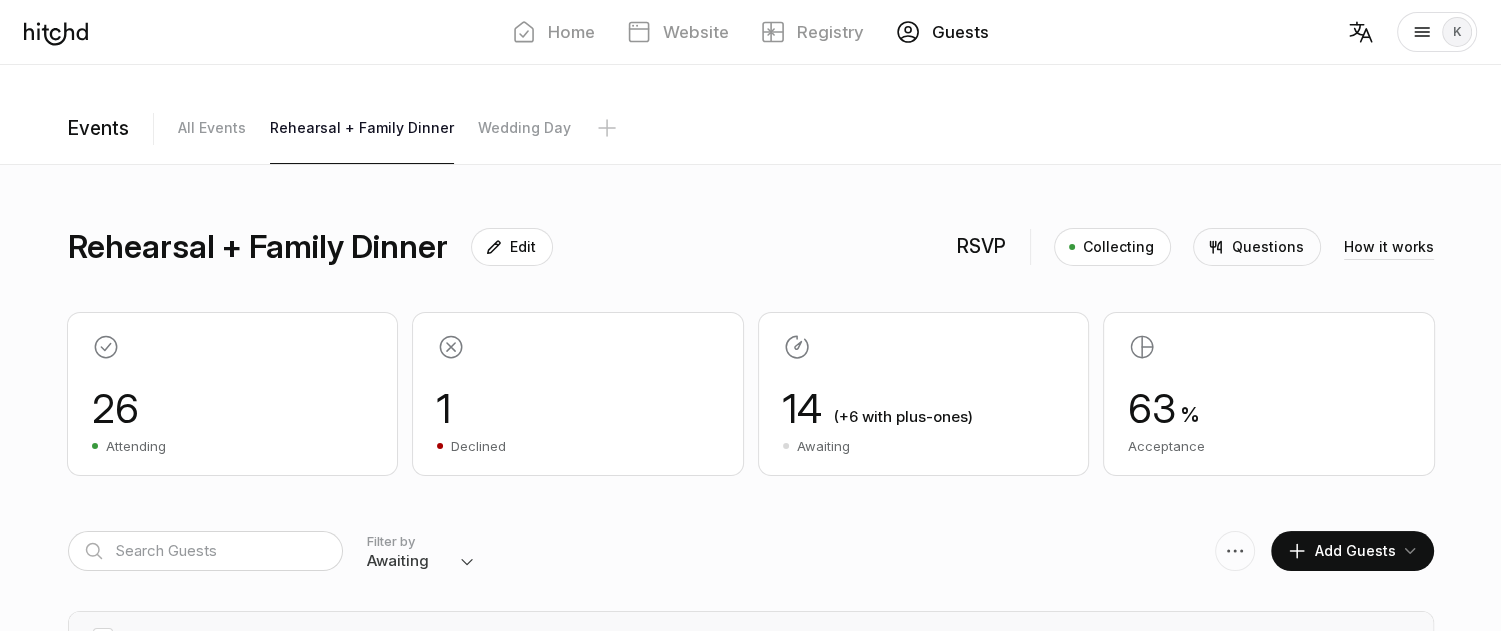click on "Add Guests" at bounding box center (1341, 551) 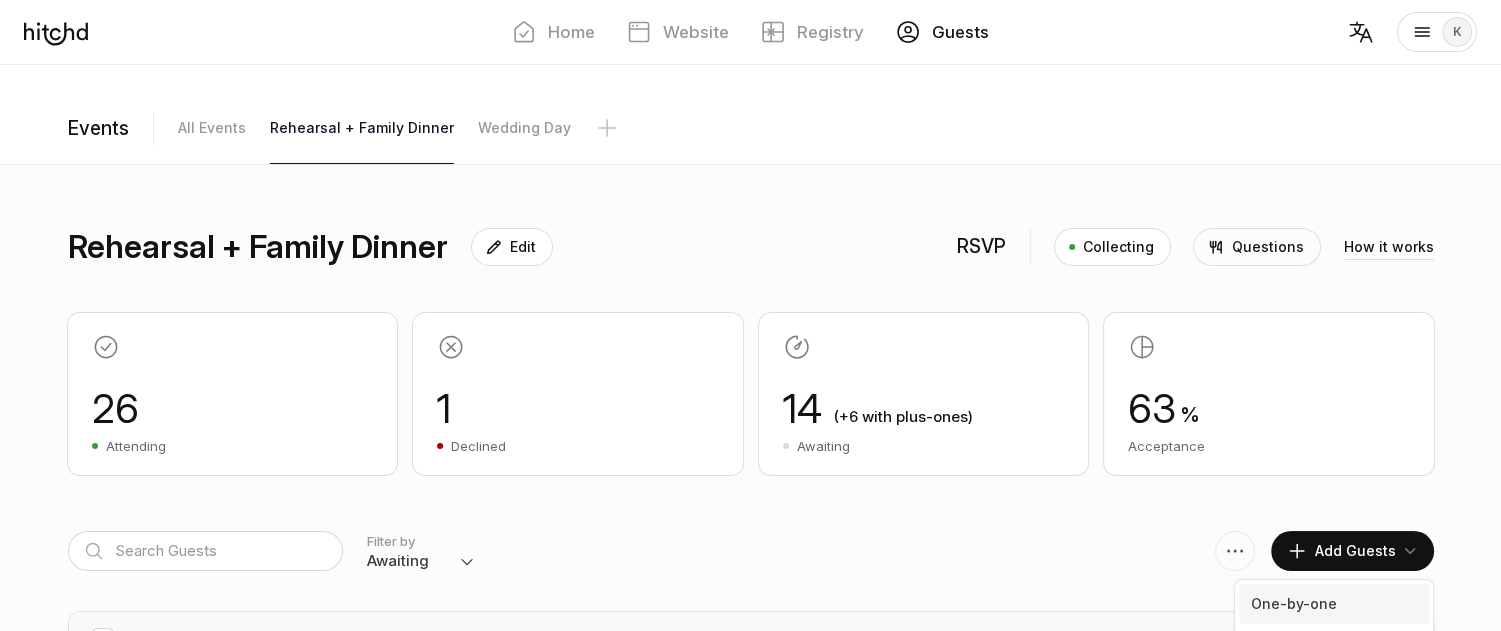 click on "One-by-one" at bounding box center (1334, 604) 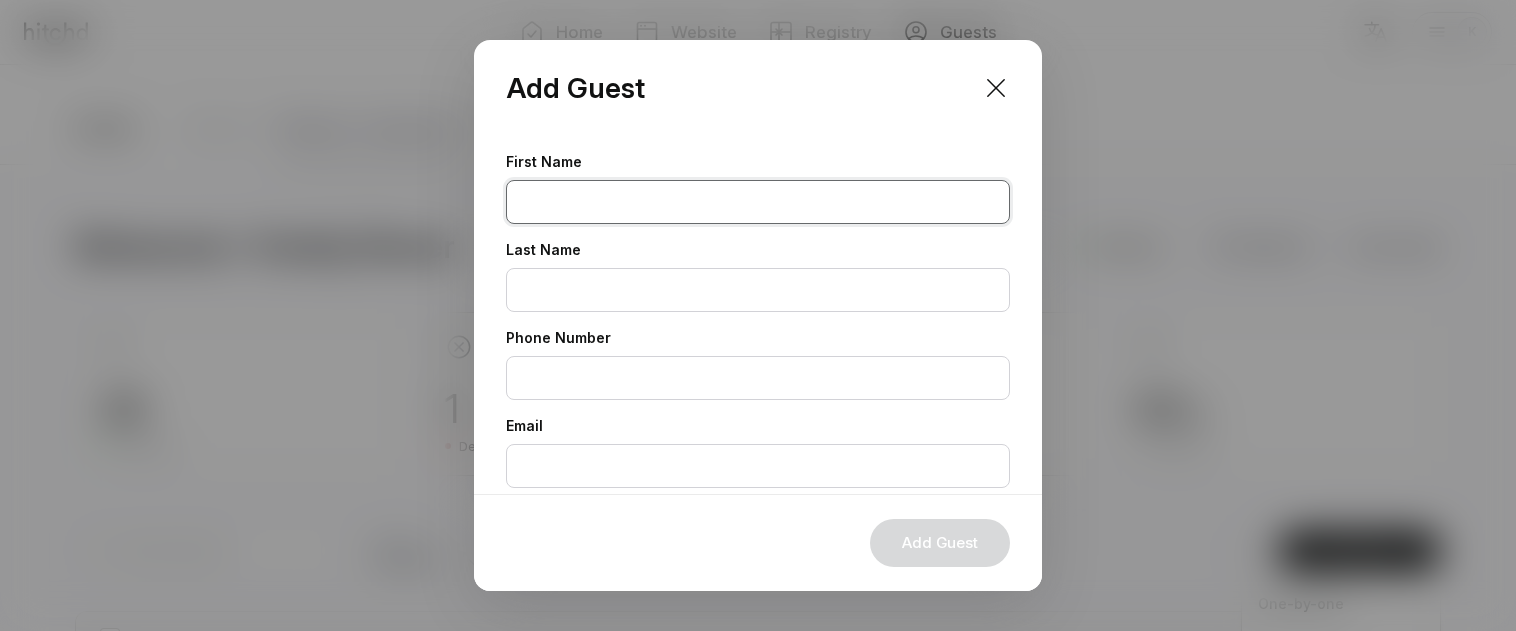 click at bounding box center (758, 202) 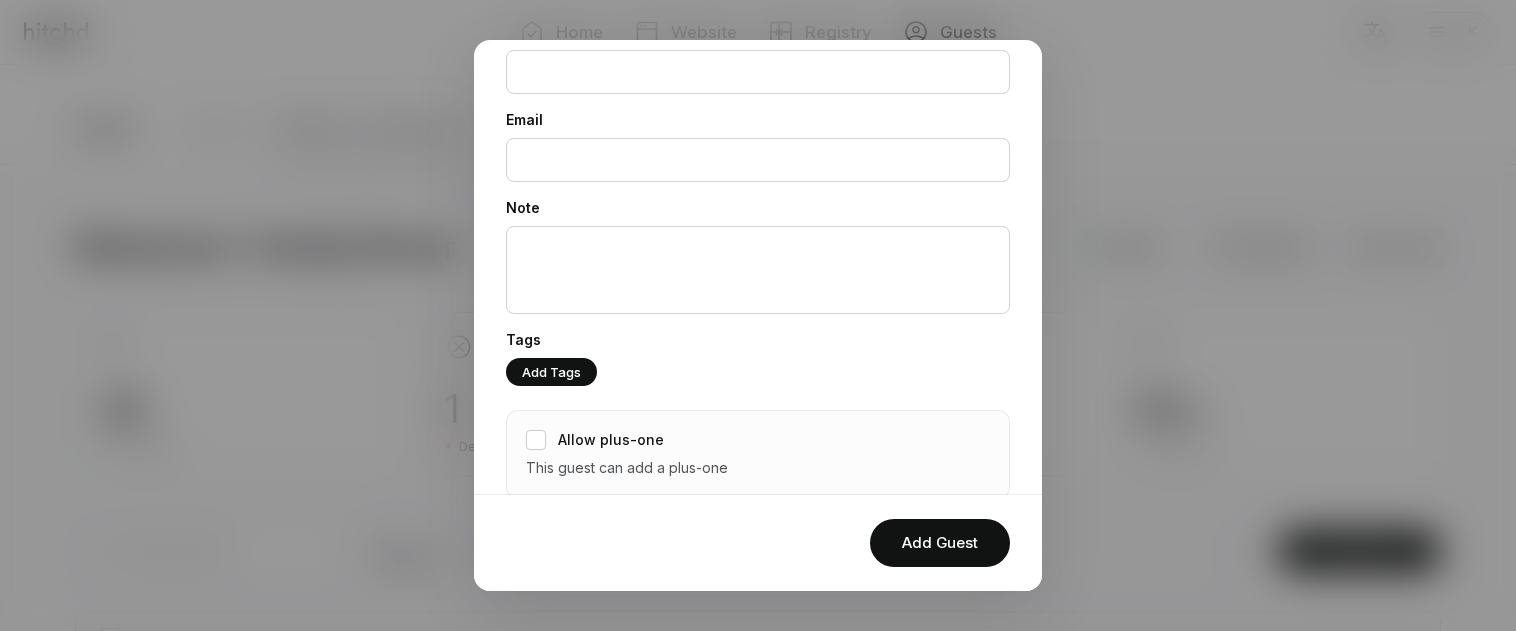 scroll, scrollTop: 307, scrollLeft: 0, axis: vertical 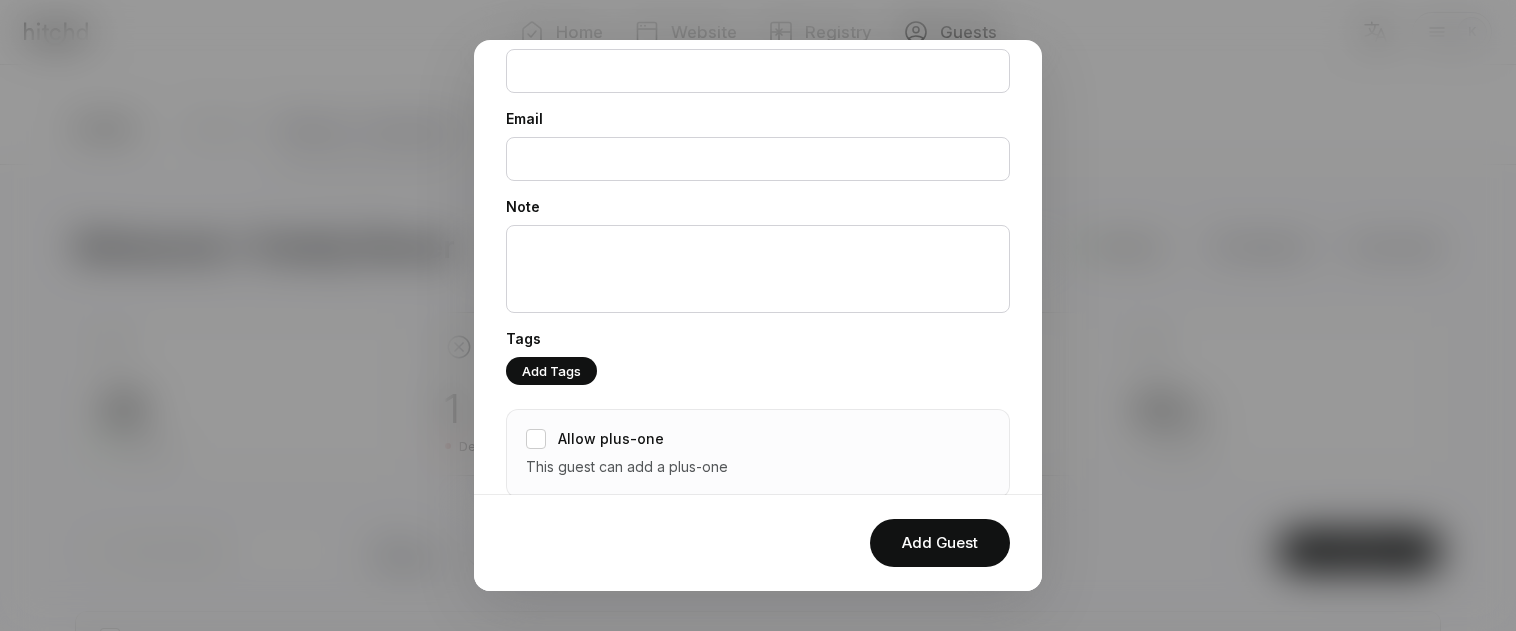 type on "[FIRST]" 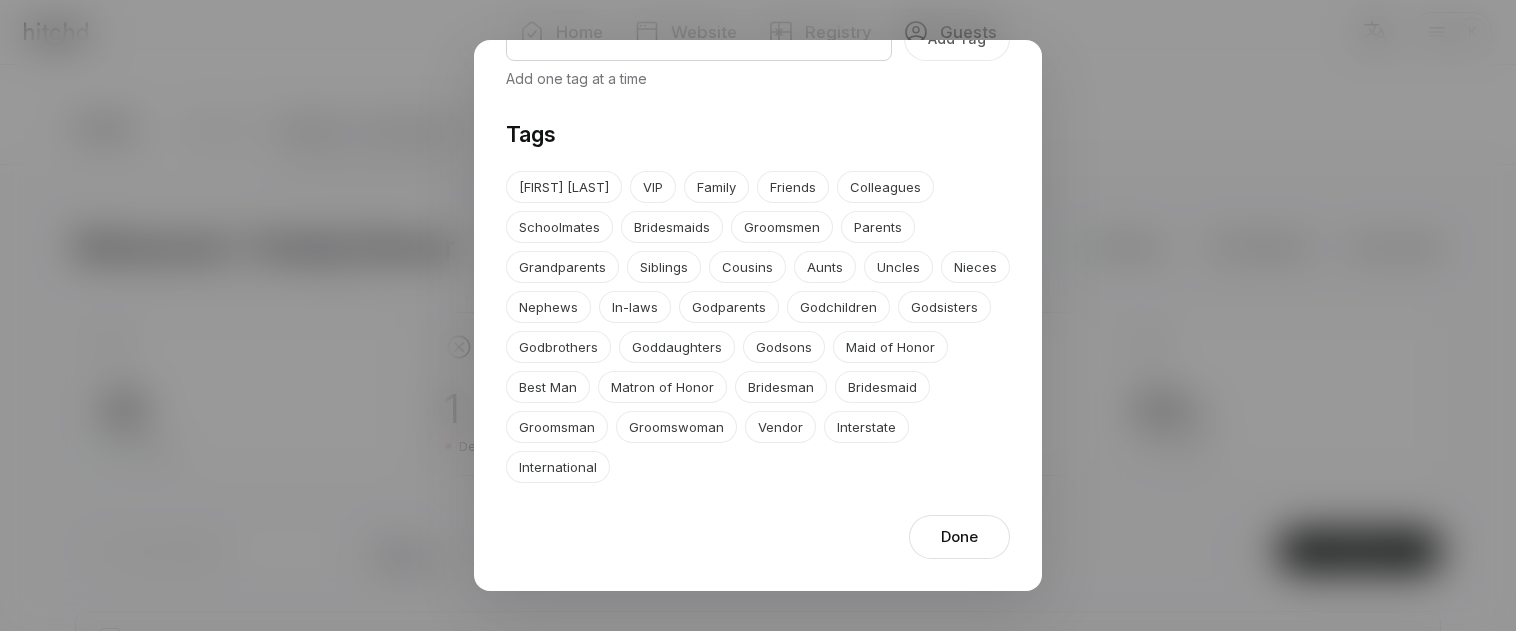 scroll, scrollTop: 144, scrollLeft: 0, axis: vertical 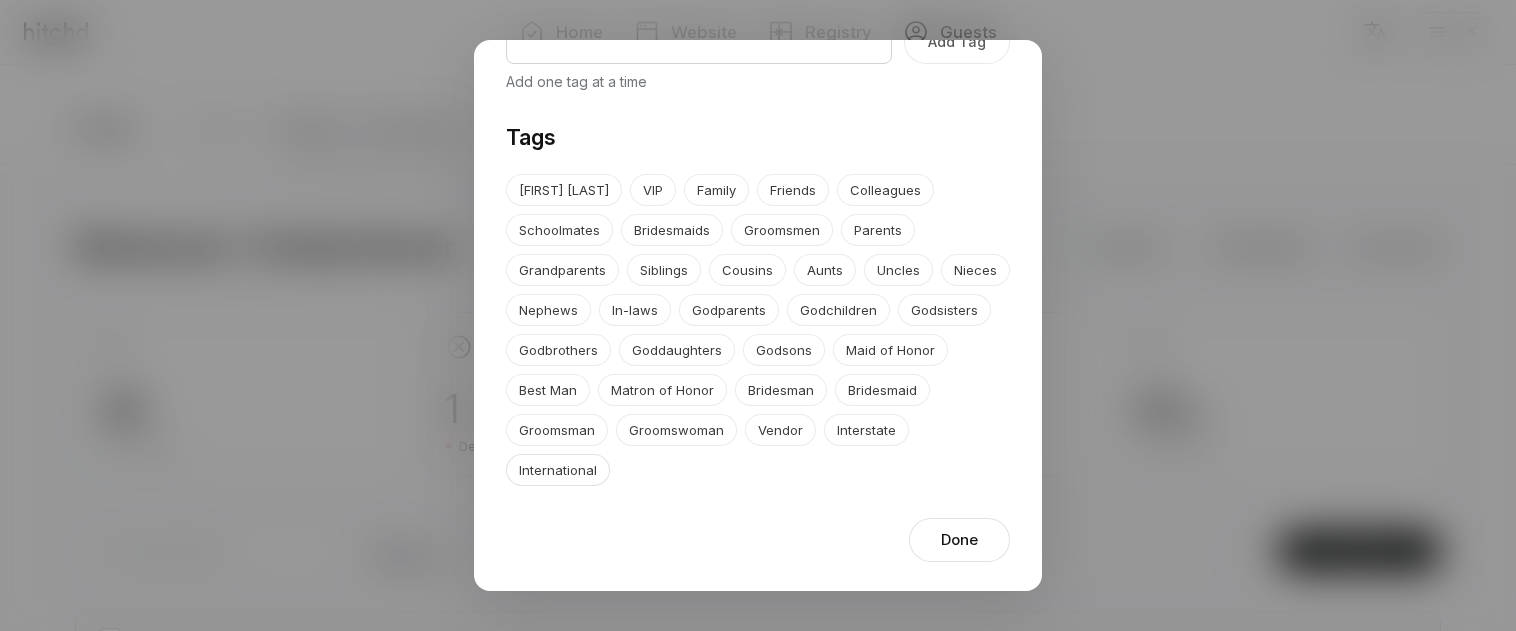 click on "International" at bounding box center [558, 470] 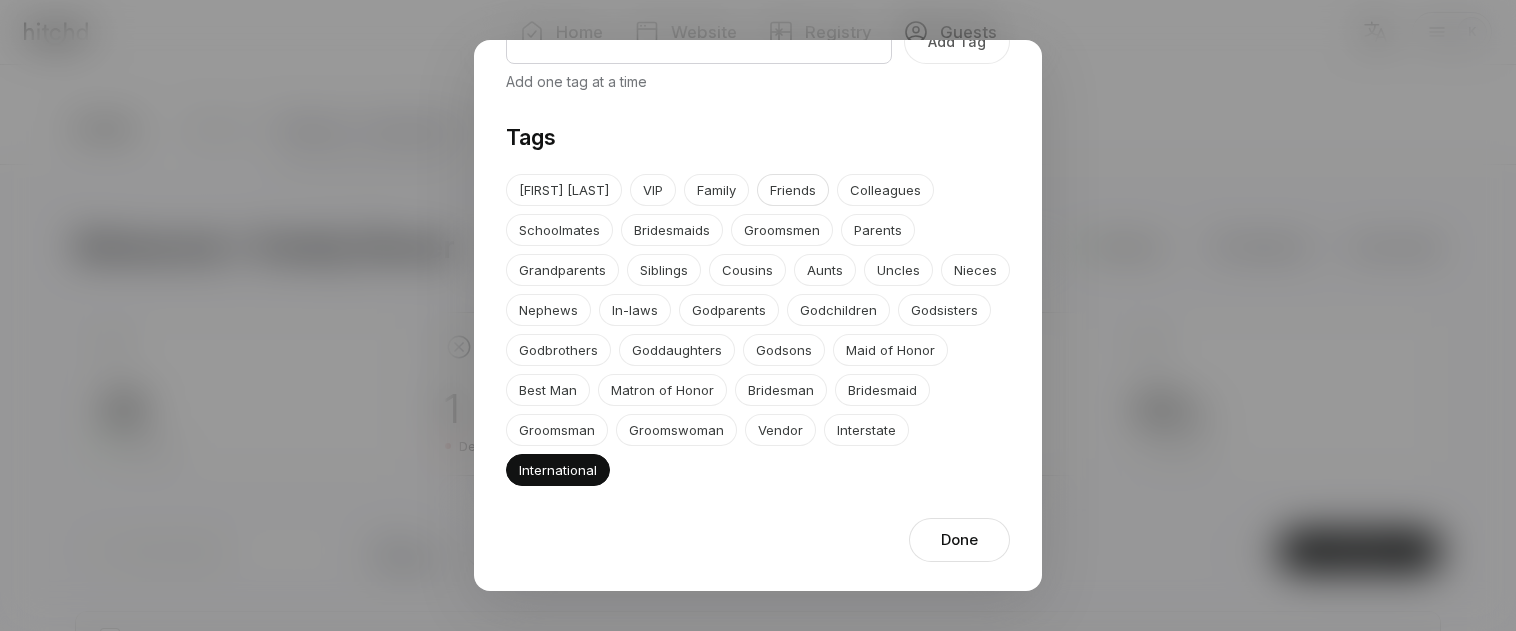click on "Friends" at bounding box center (793, 190) 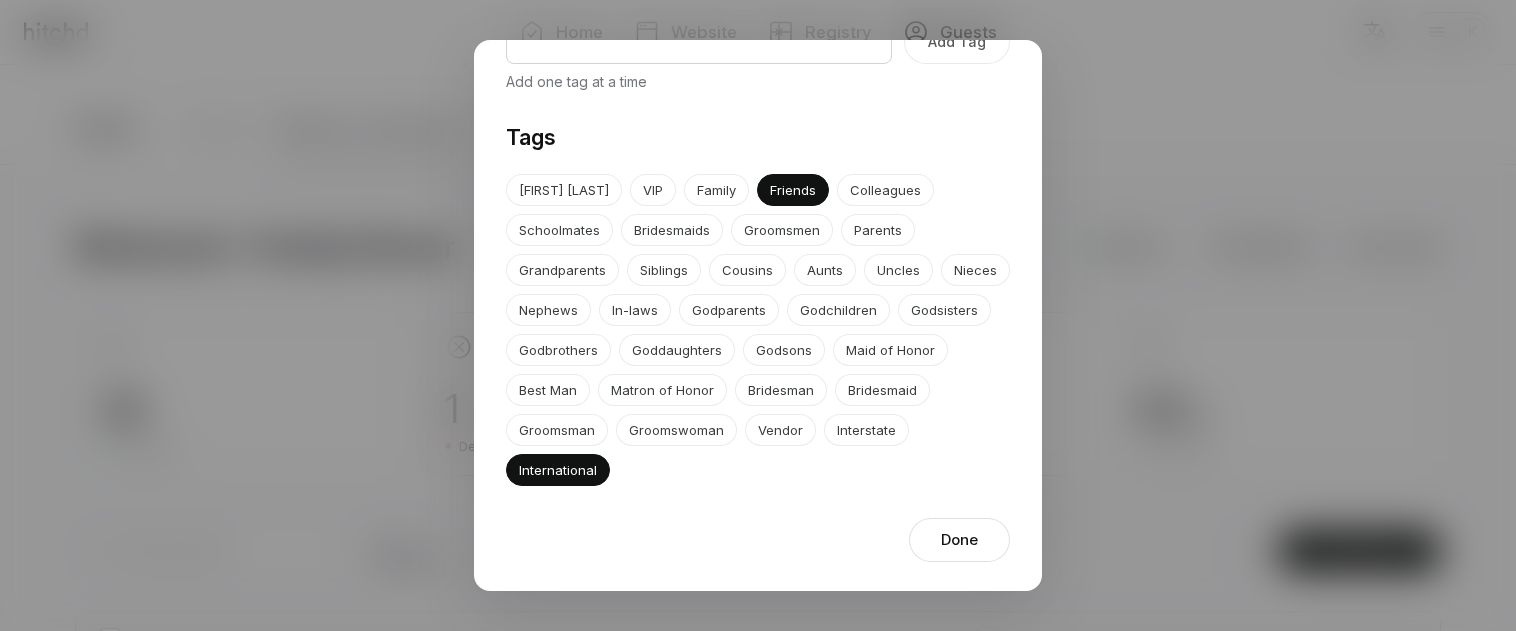 click on "Done" at bounding box center [959, 540] 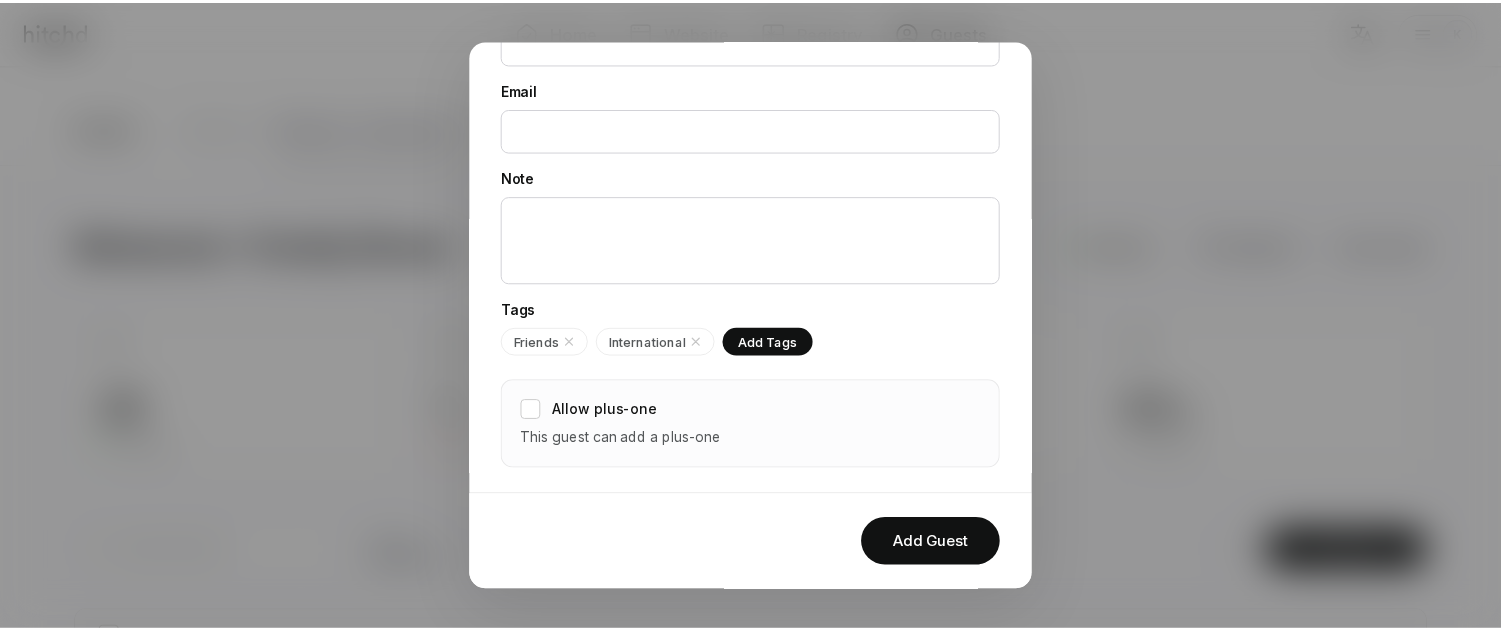 scroll, scrollTop: 342, scrollLeft: 0, axis: vertical 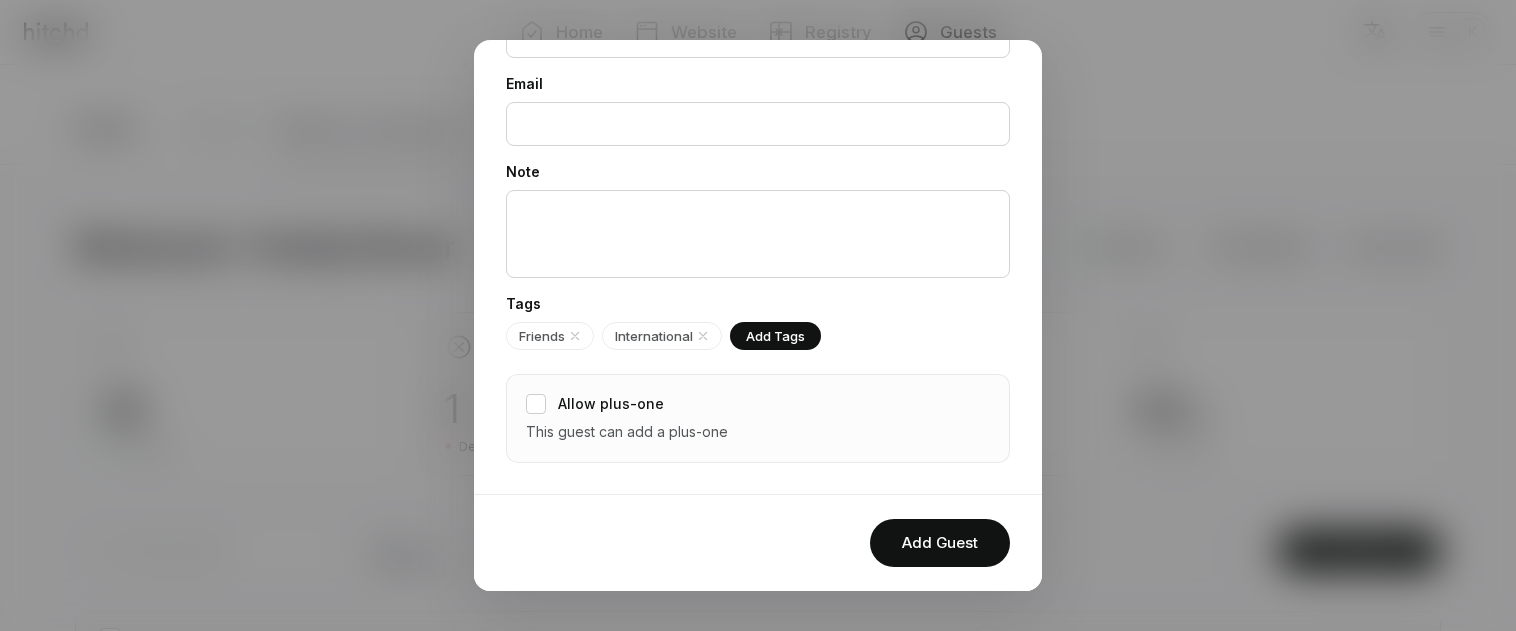 click on "Allow plus-one" at bounding box center (536, 404) 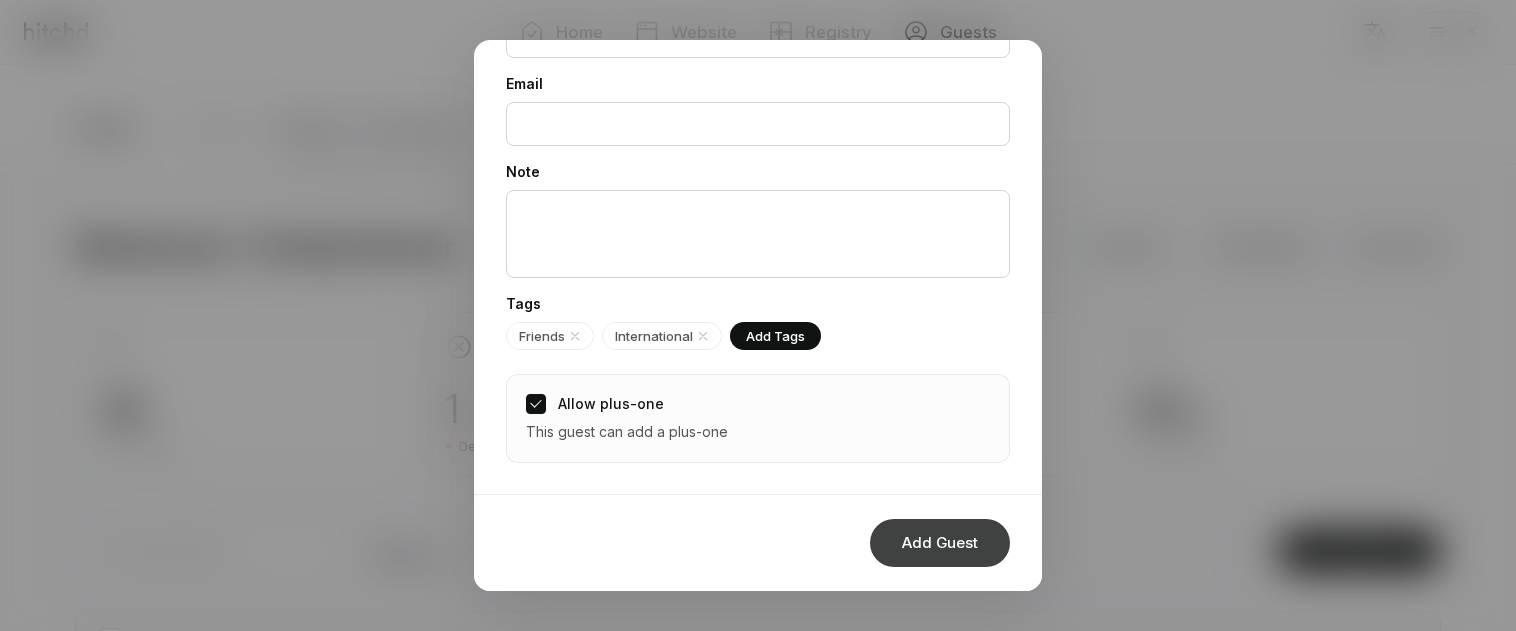 click on "Add Guest" at bounding box center [940, 543] 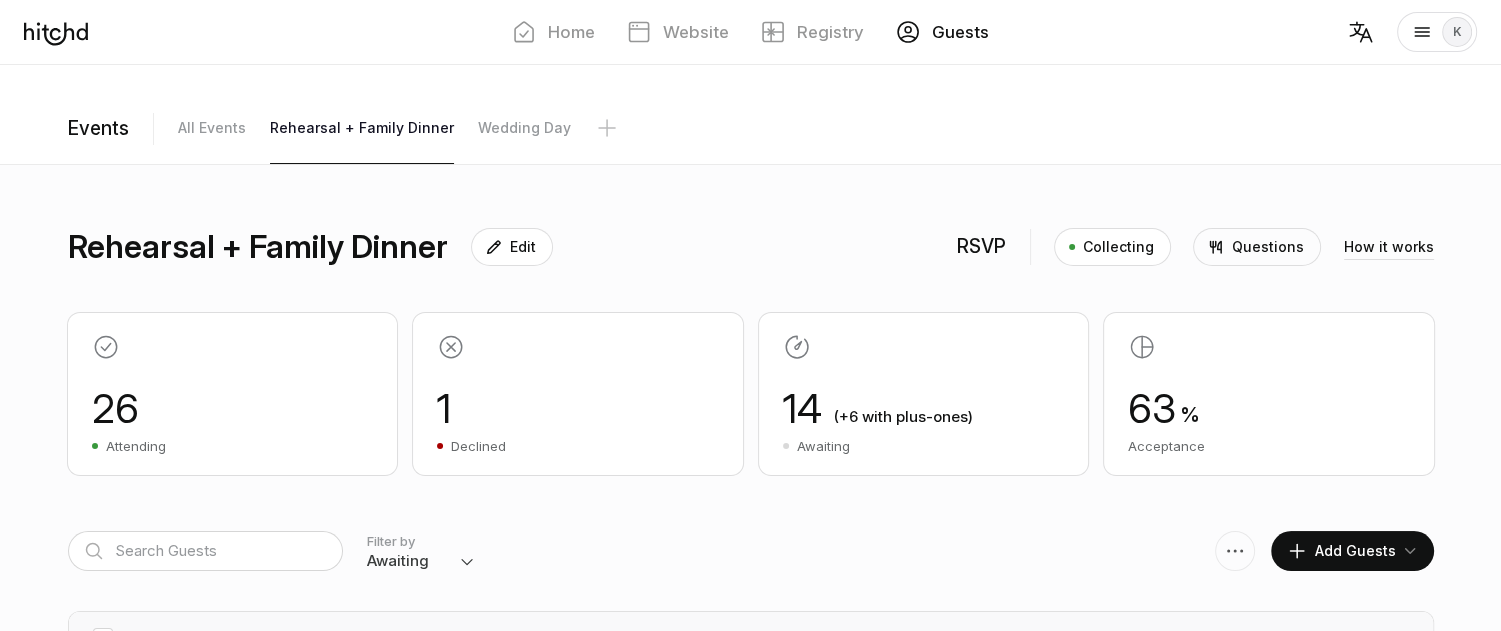 click on "1
Declined" at bounding box center [233, 424] 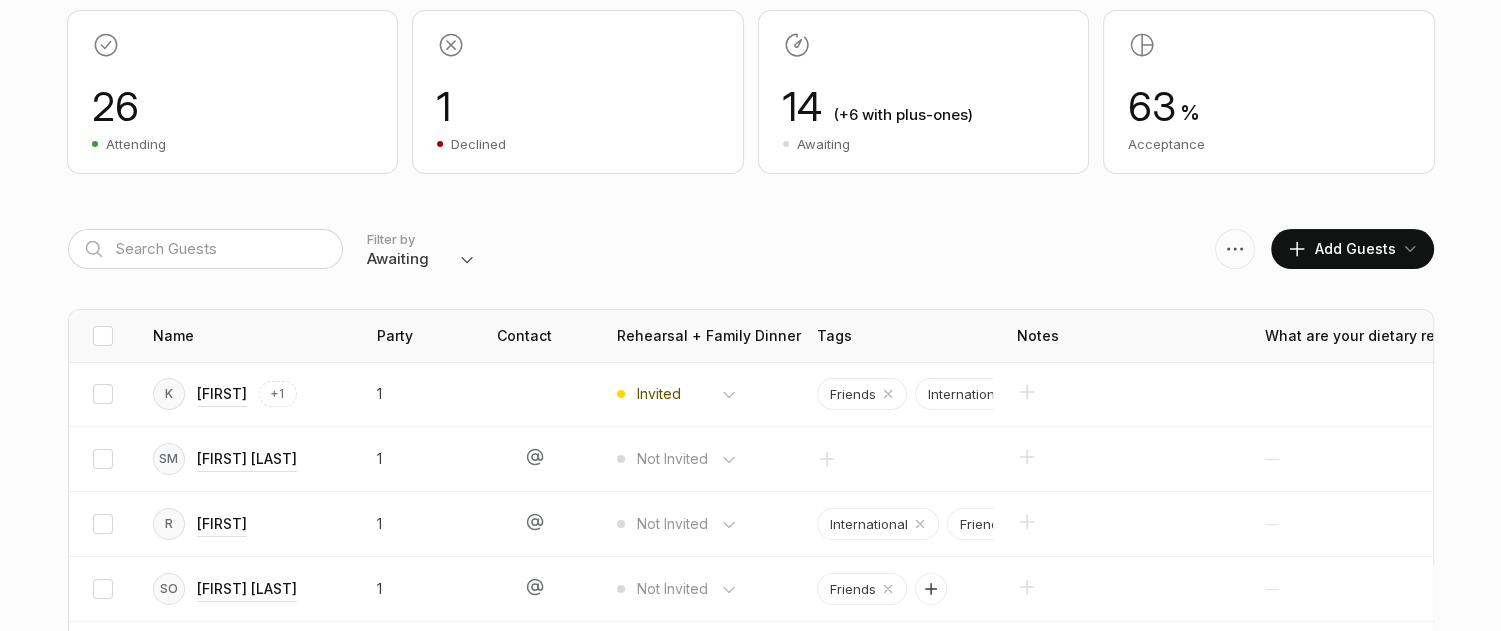 scroll, scrollTop: 300, scrollLeft: 0, axis: vertical 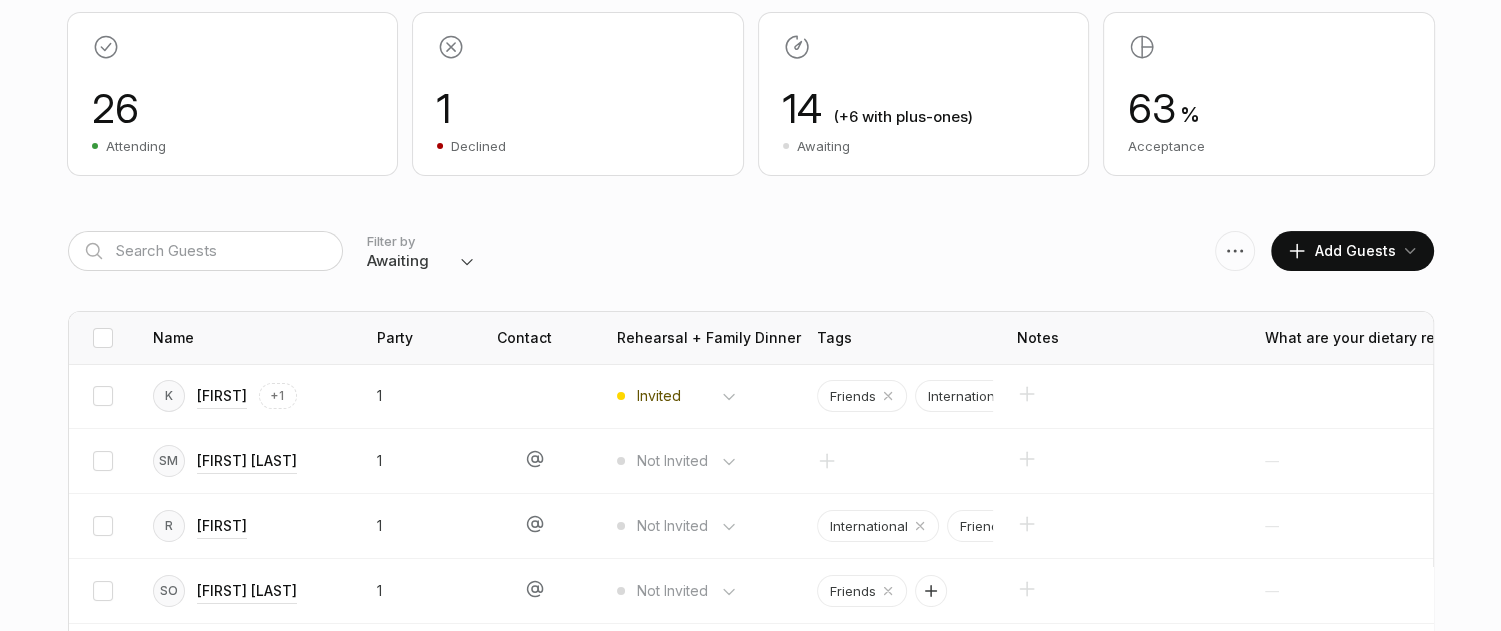 click on "Everyone
Attending
Declined
Awaiting
Not Invited" at bounding box center (421, 261) 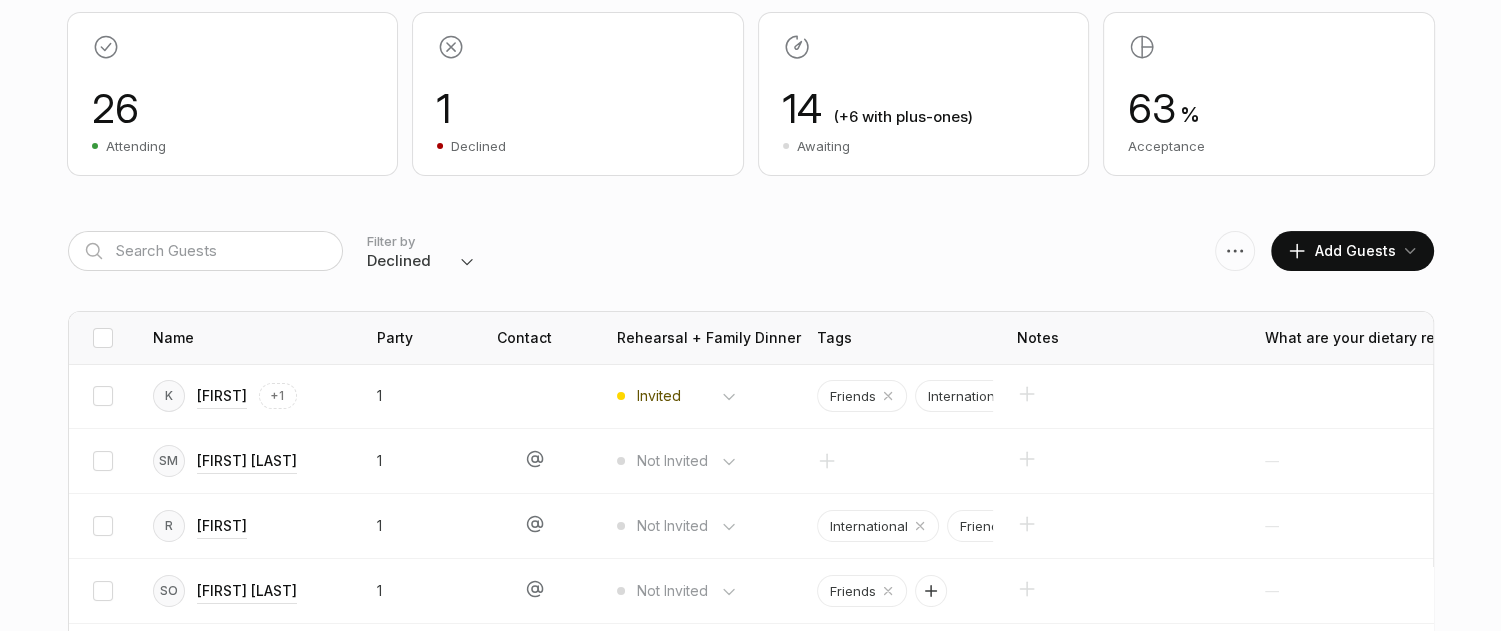 click on "Everyone
Attending
Declined
Awaiting
Not Invited" at bounding box center (421, 261) 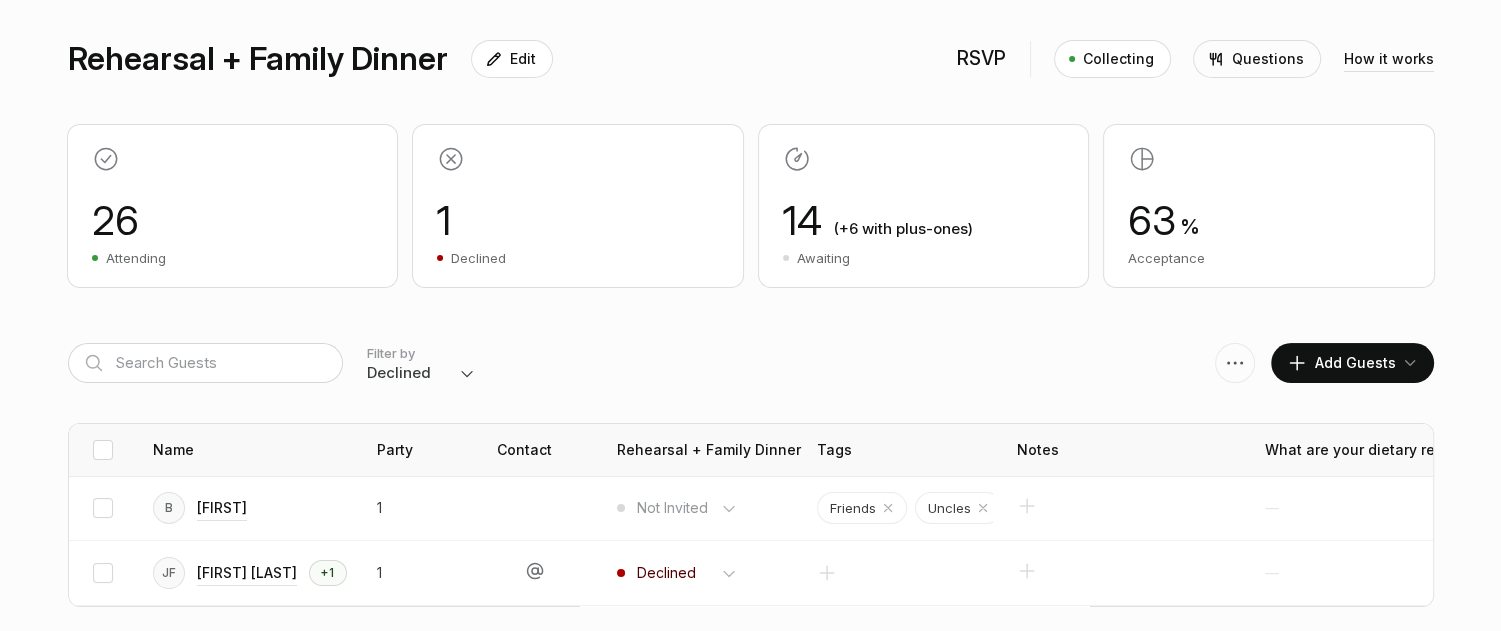 scroll, scrollTop: 216, scrollLeft: 0, axis: vertical 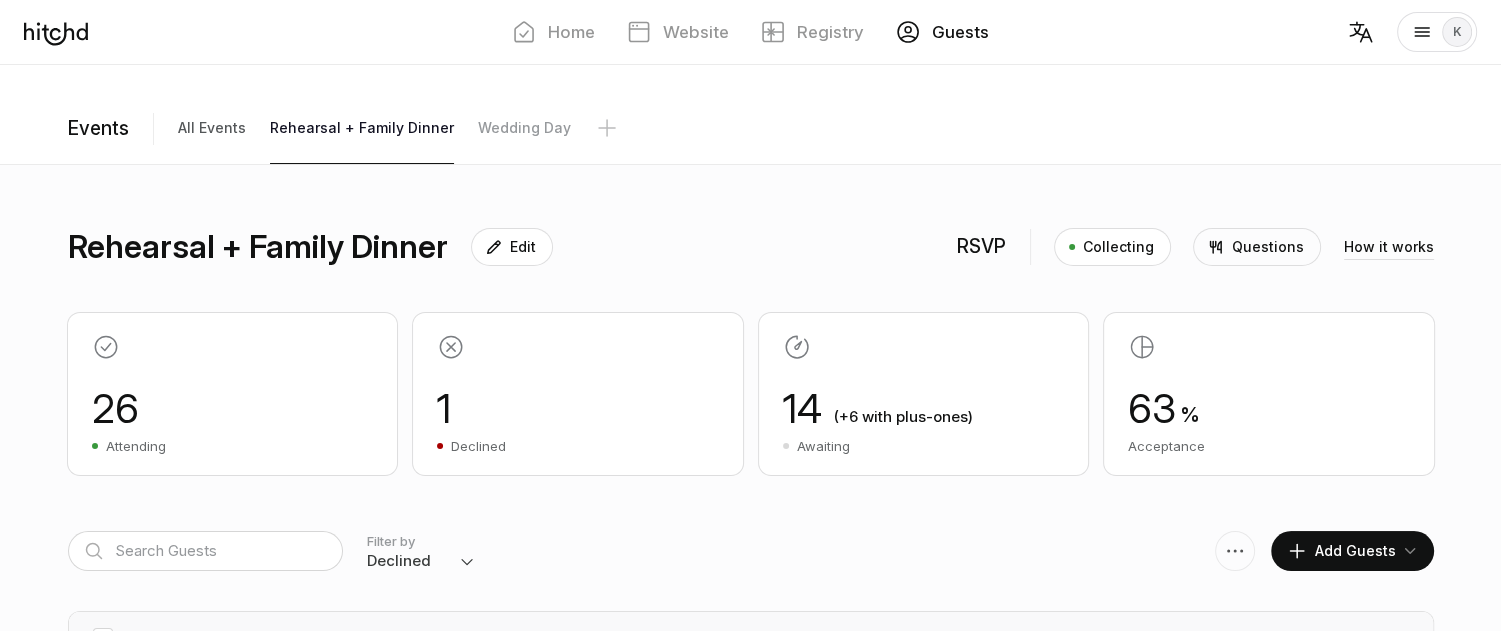 click on "All Events" at bounding box center [212, 128] 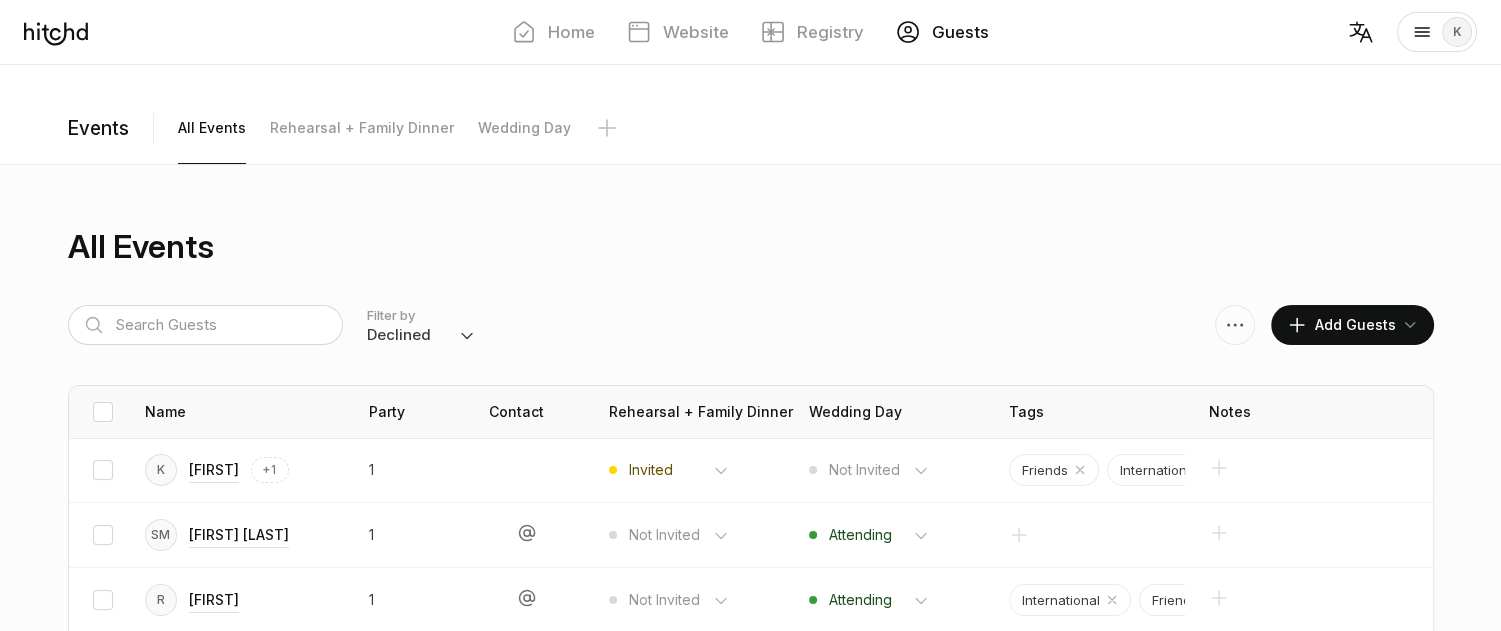click on "Events" at bounding box center [111, 129] 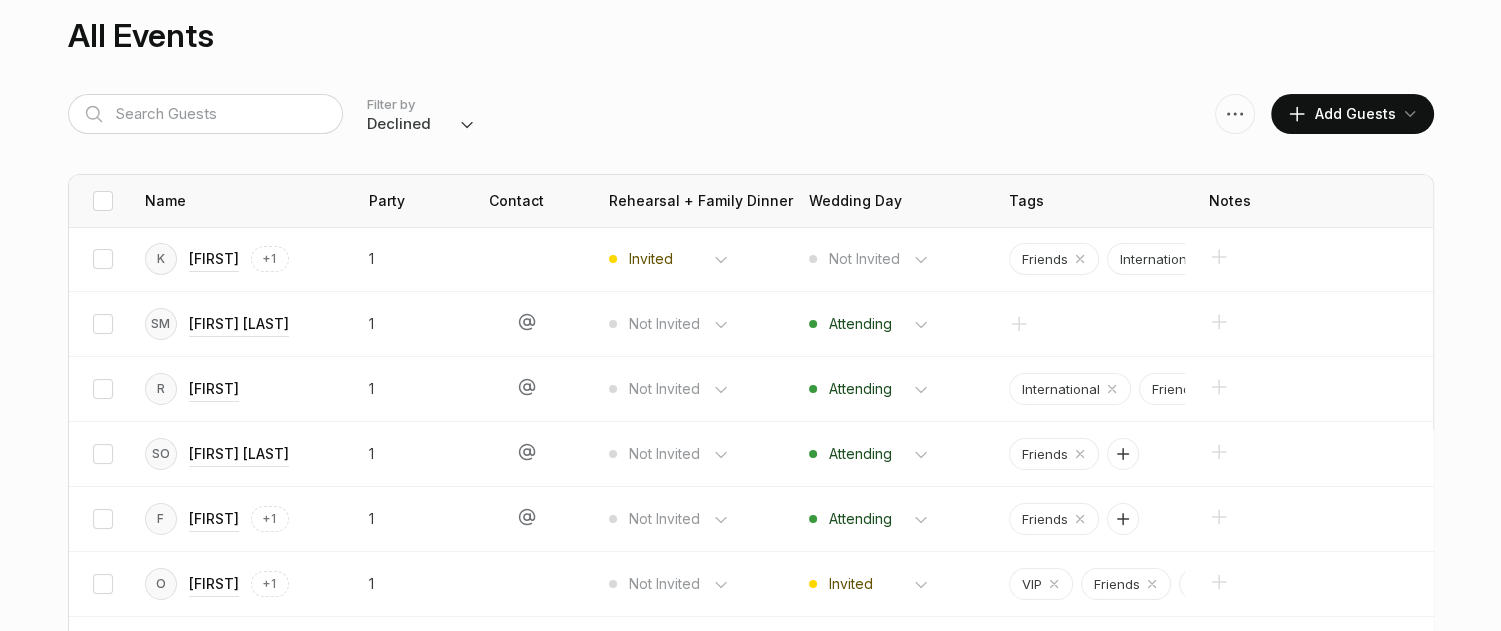 scroll, scrollTop: 199, scrollLeft: 0, axis: vertical 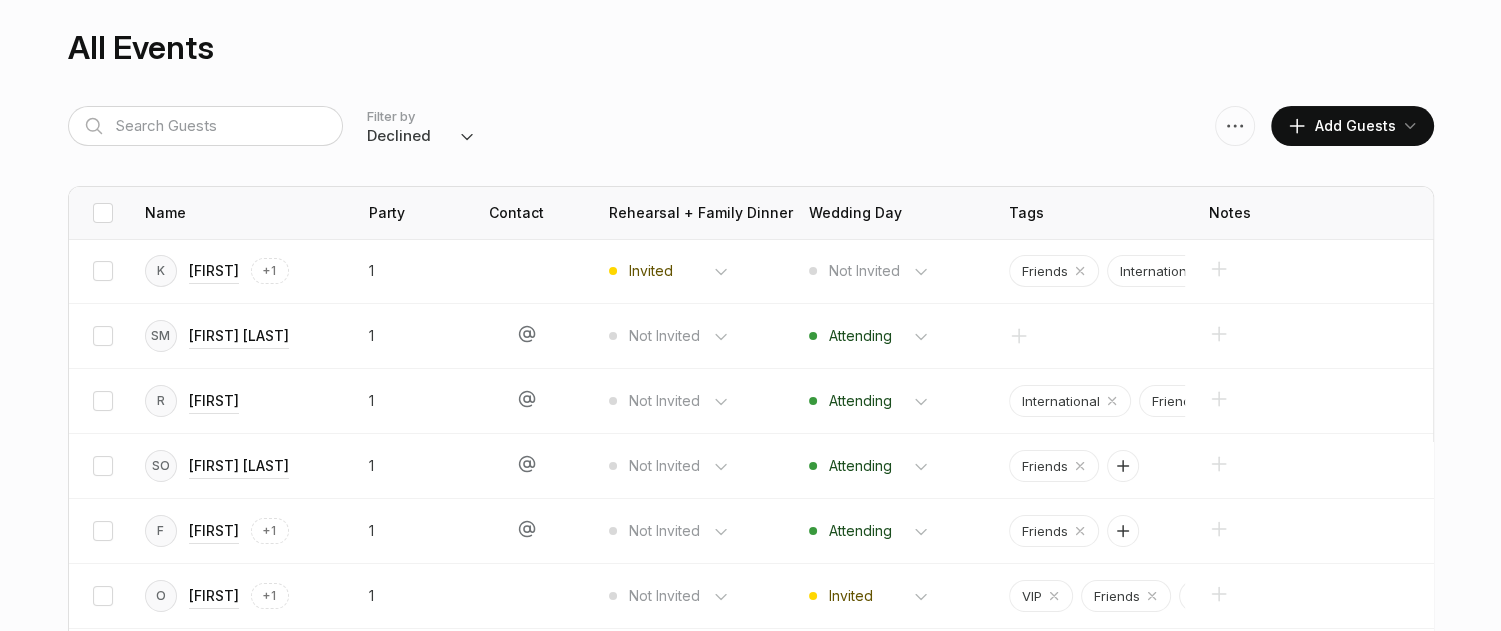click on "Everyone
Attending
Declined
Awaiting
Not Invited" at bounding box center [421, 136] 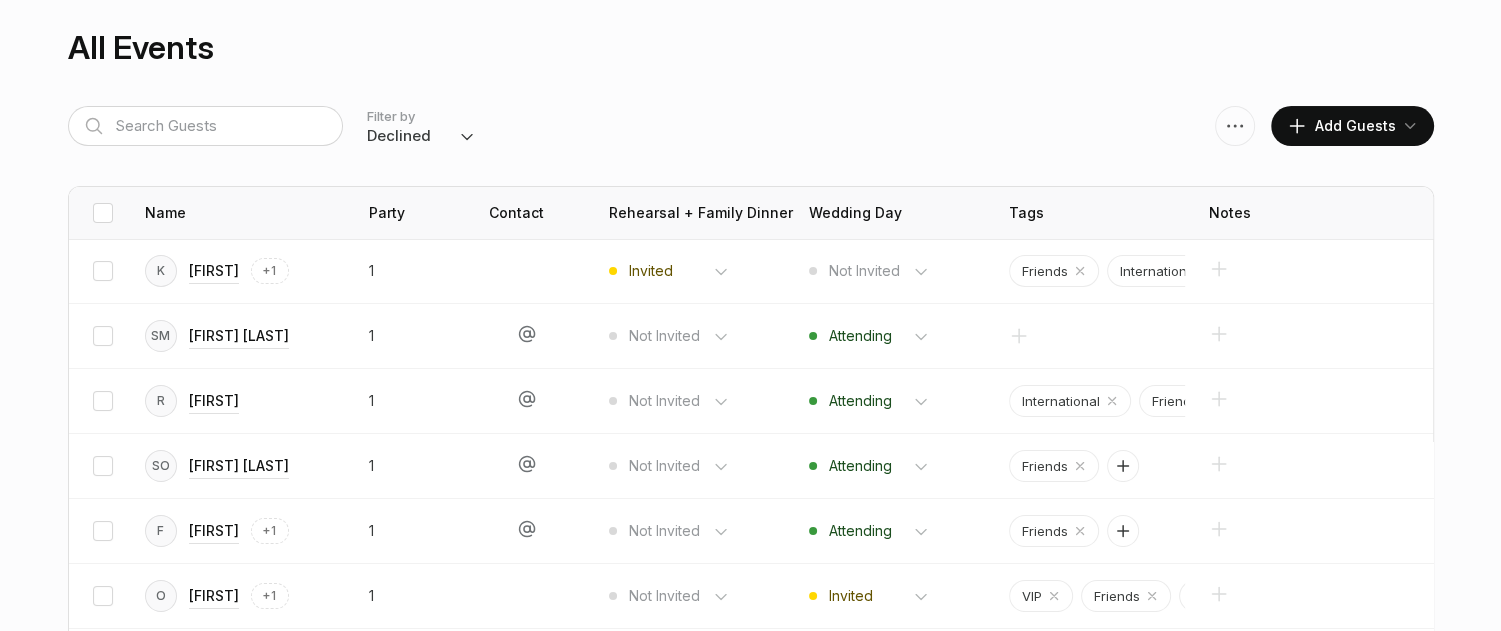 select on "all" 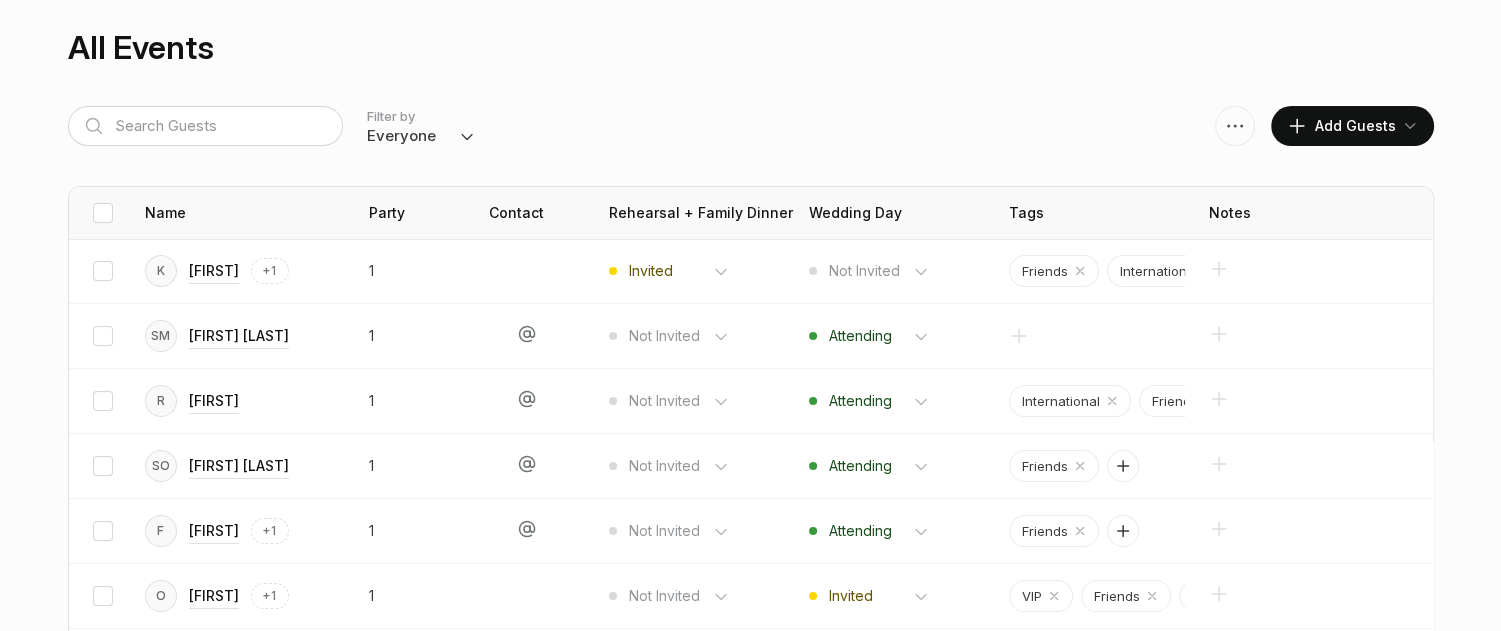 click on "Everyone
Attending
Declined
Awaiting
Not Invited" at bounding box center [421, 136] 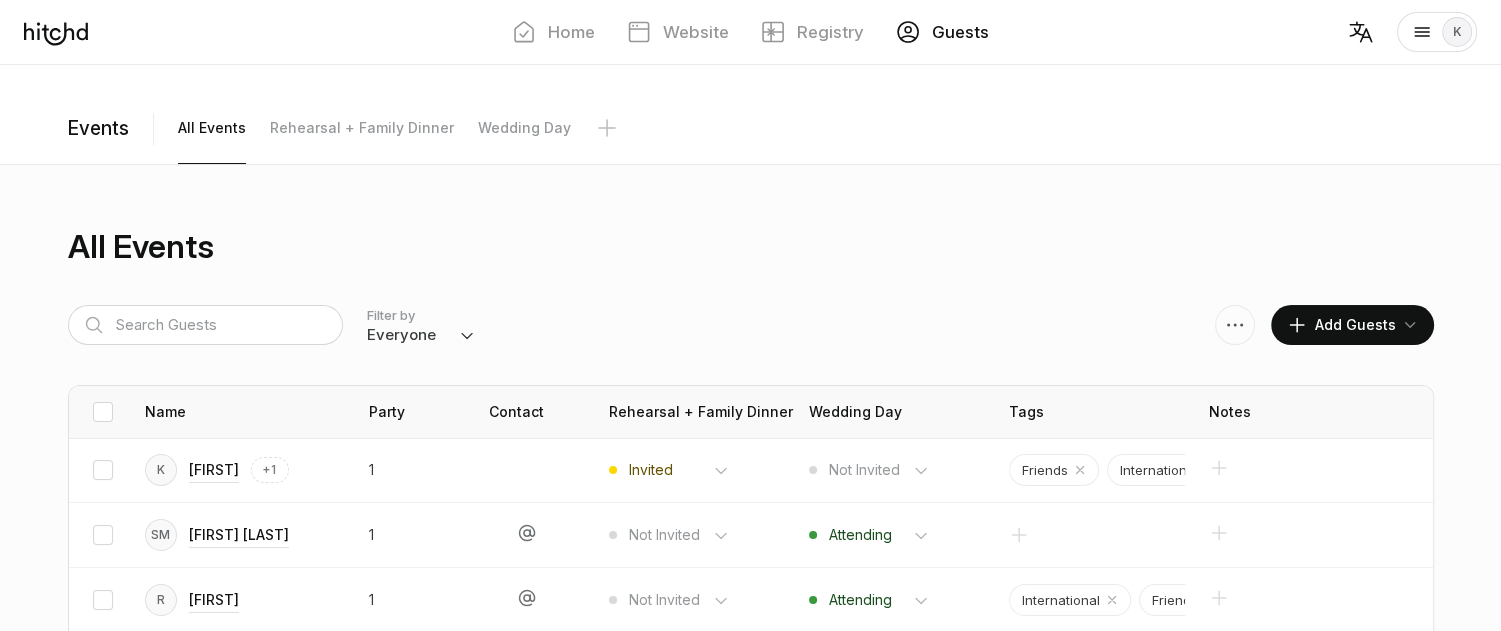 scroll, scrollTop: 0, scrollLeft: 0, axis: both 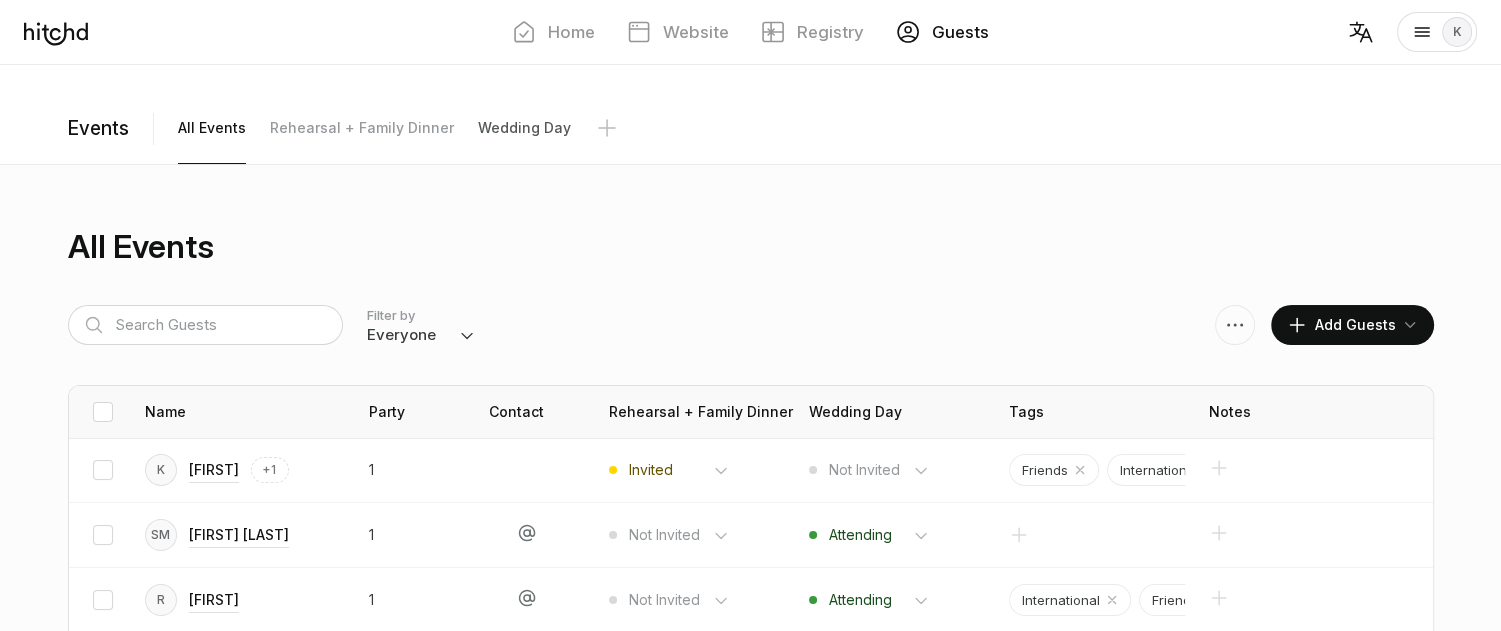 click on "Wedding Day" at bounding box center [212, 128] 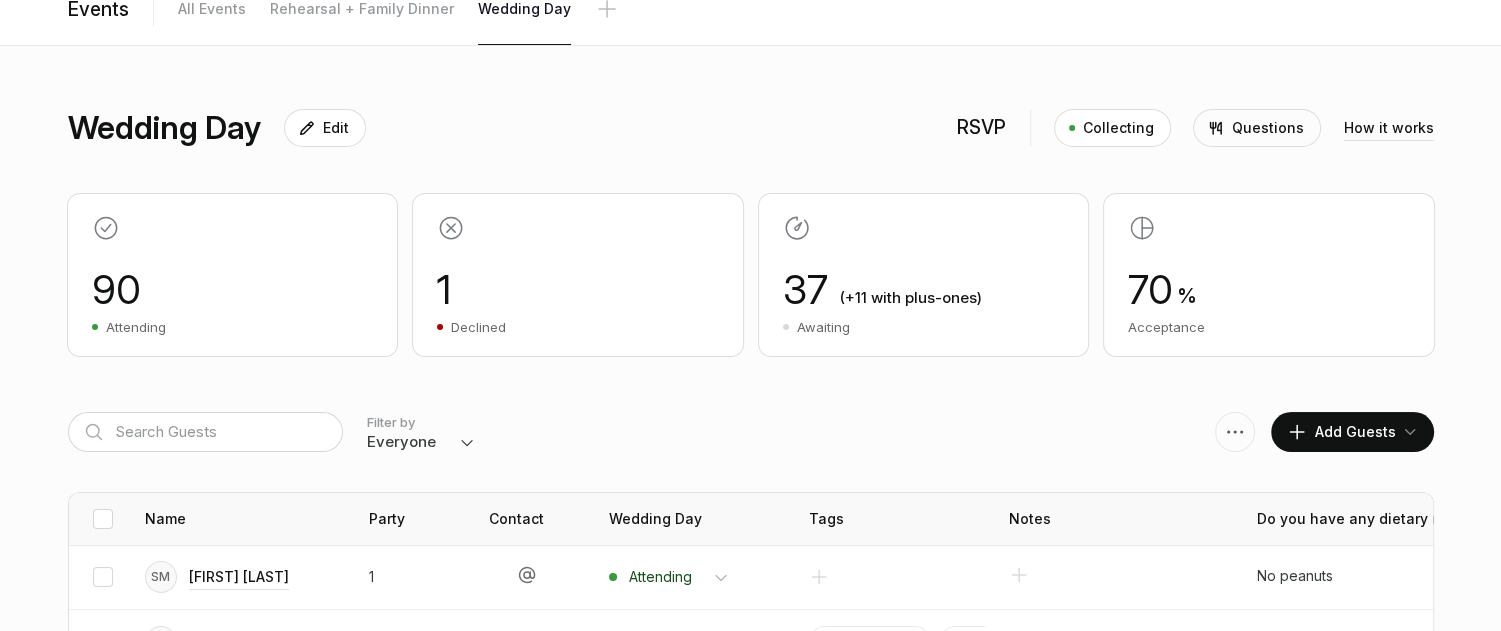 scroll, scrollTop: 0, scrollLeft: 0, axis: both 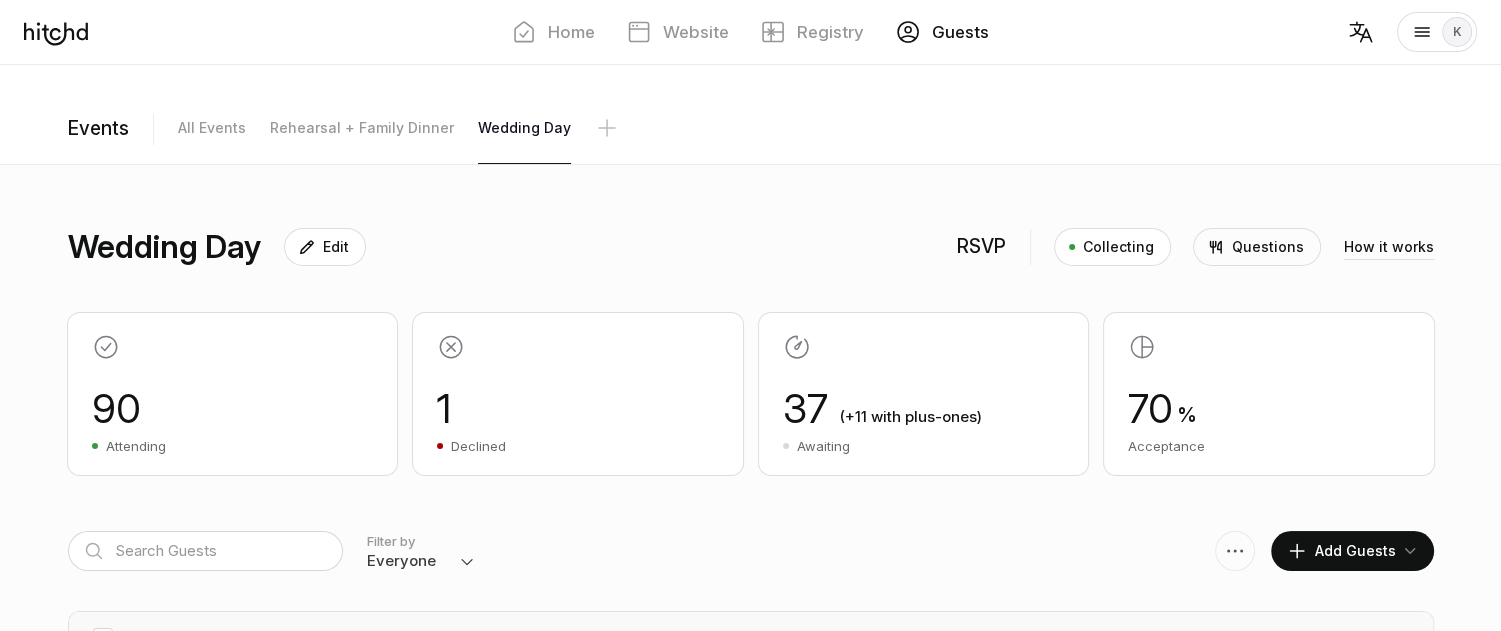 click on "1
Declined" at bounding box center [578, 394] 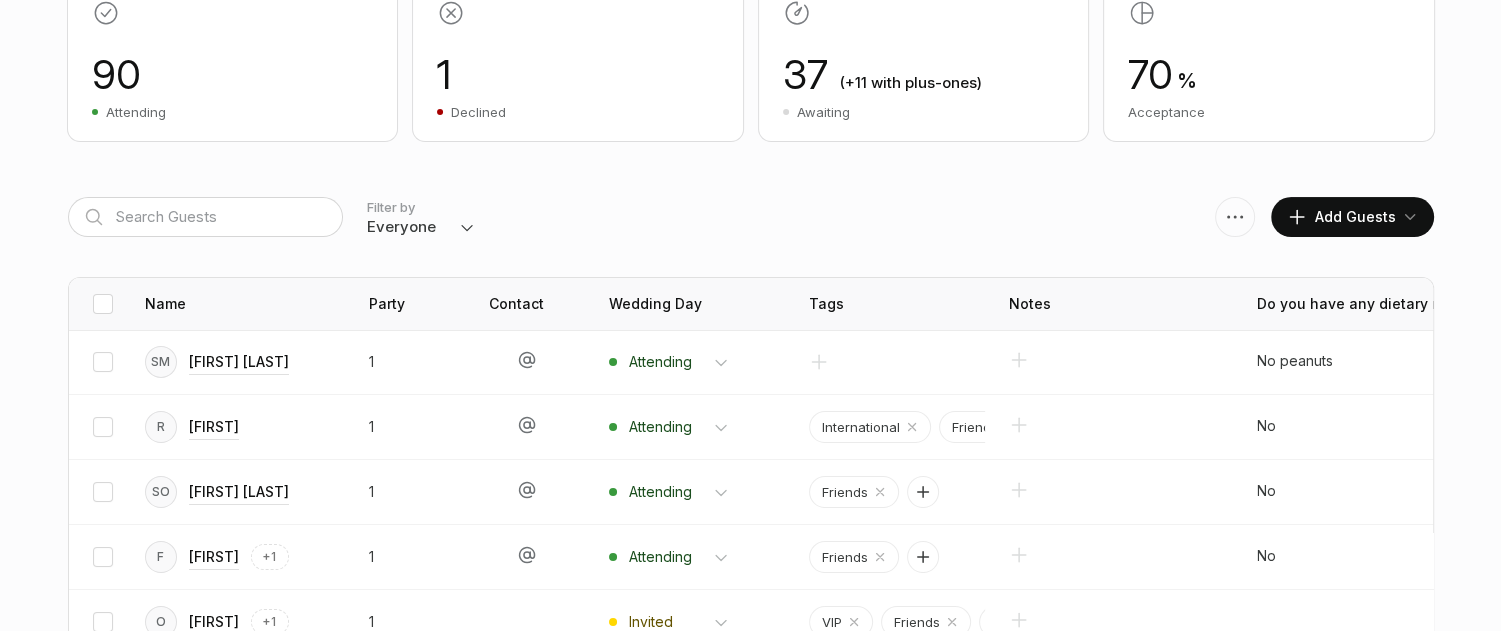 scroll, scrollTop: 335, scrollLeft: 0, axis: vertical 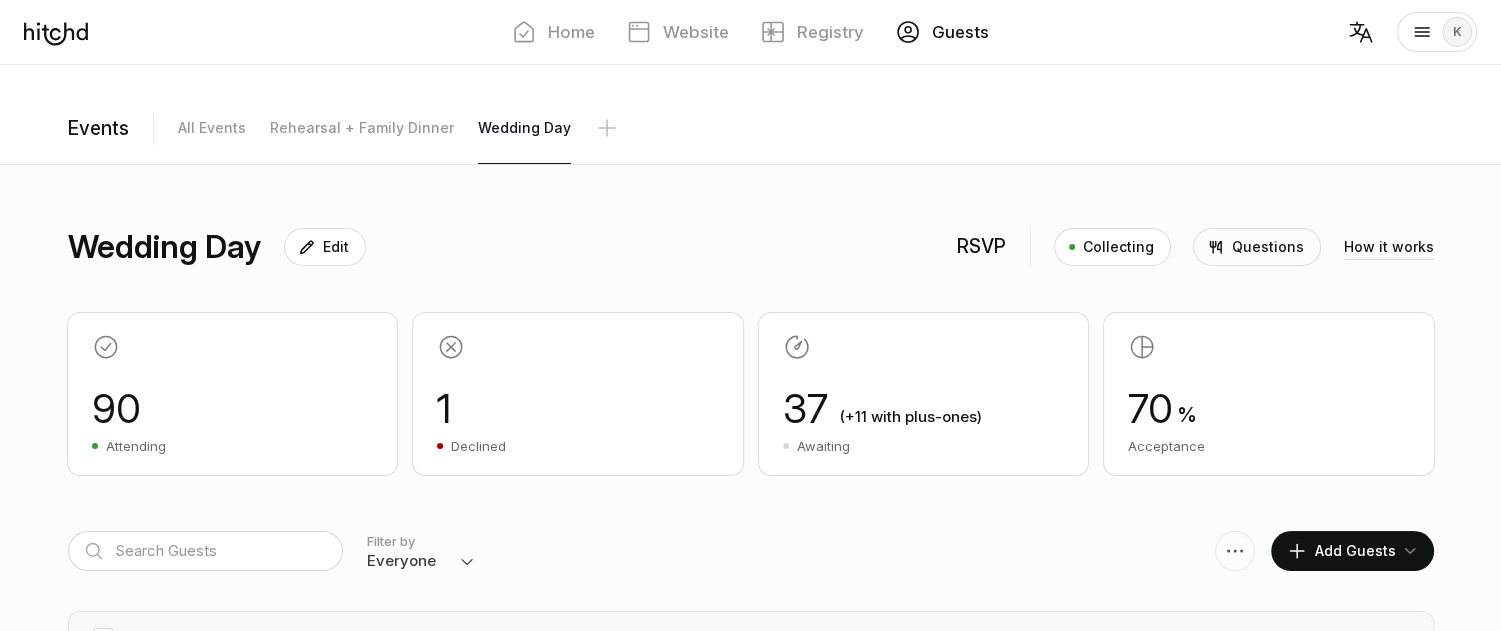 click on "Add Guests" at bounding box center [1341, 551] 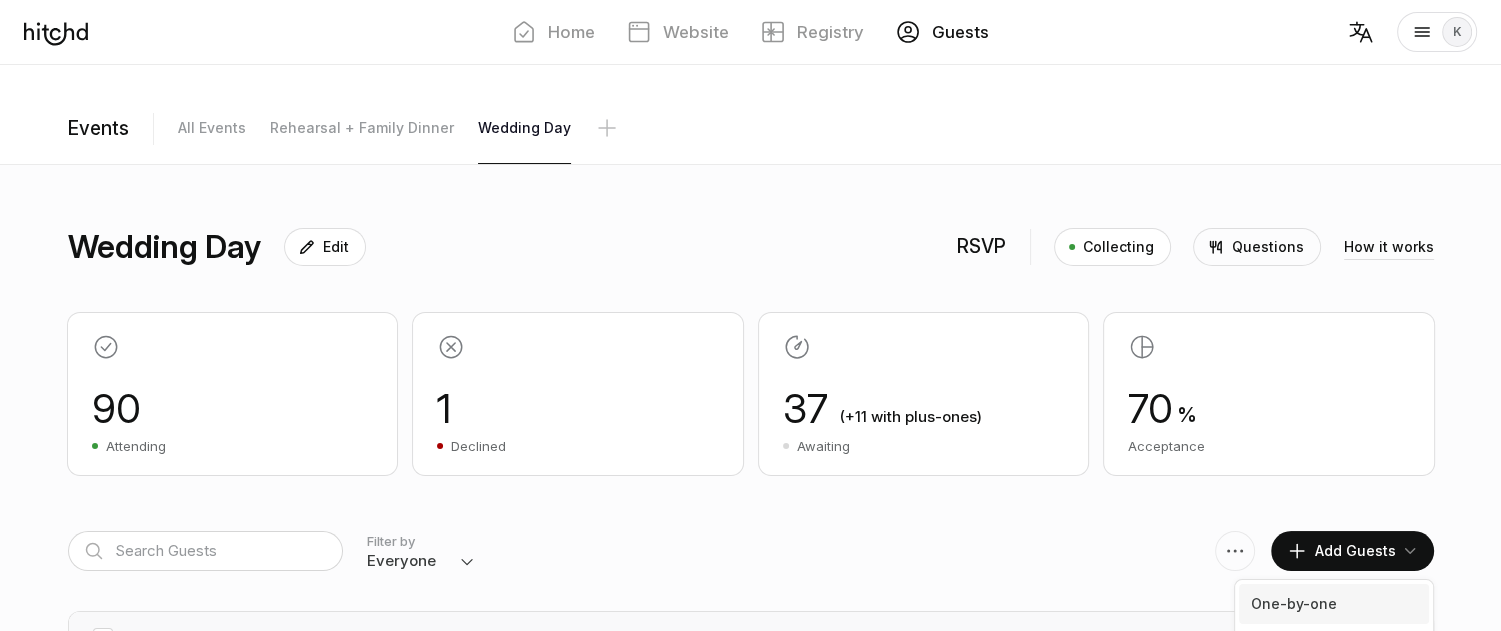 click on "One-by-one" at bounding box center [1334, 604] 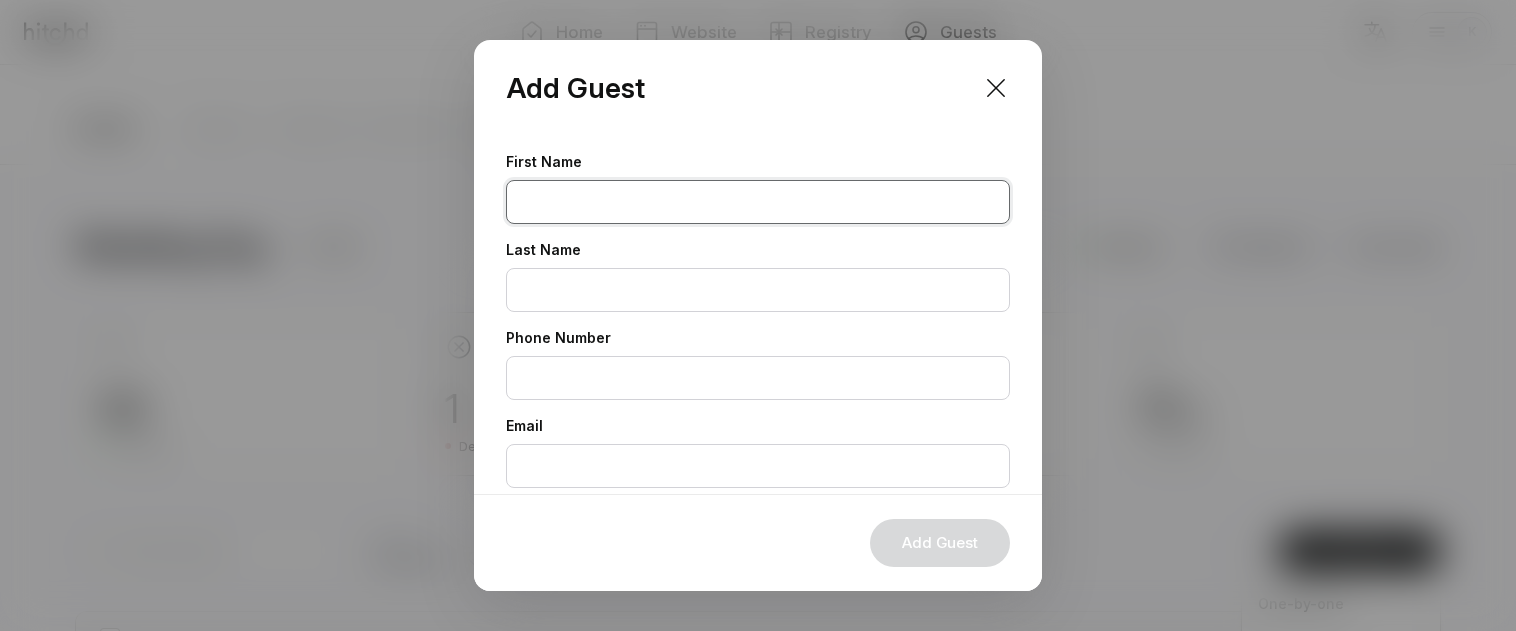 click at bounding box center [758, 202] 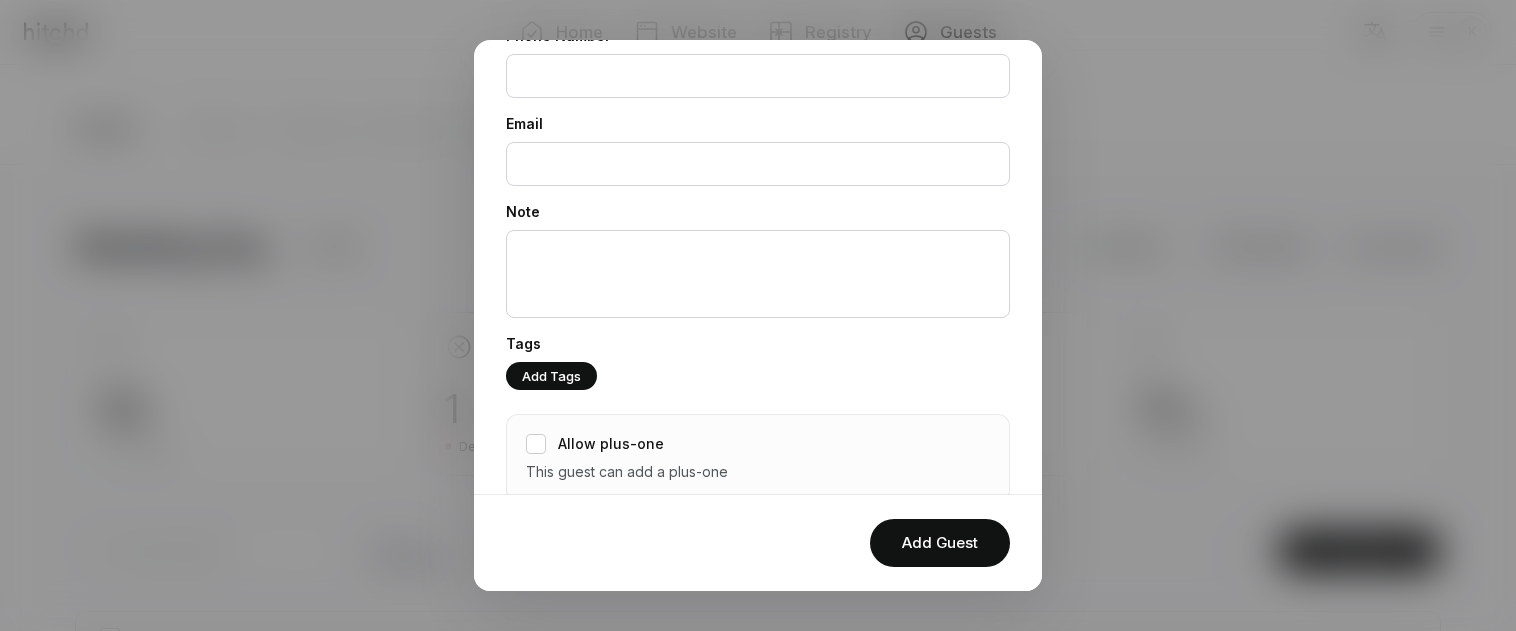scroll, scrollTop: 308, scrollLeft: 0, axis: vertical 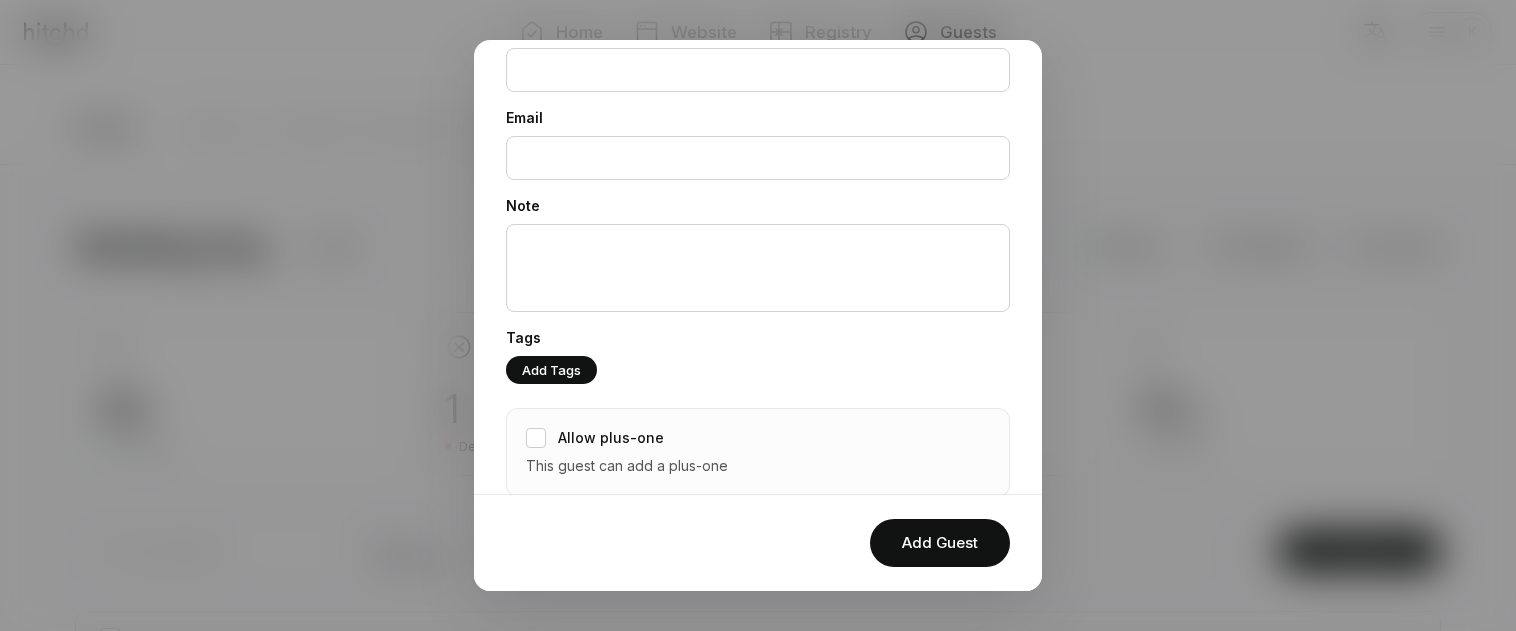 type on "[FIRST]" 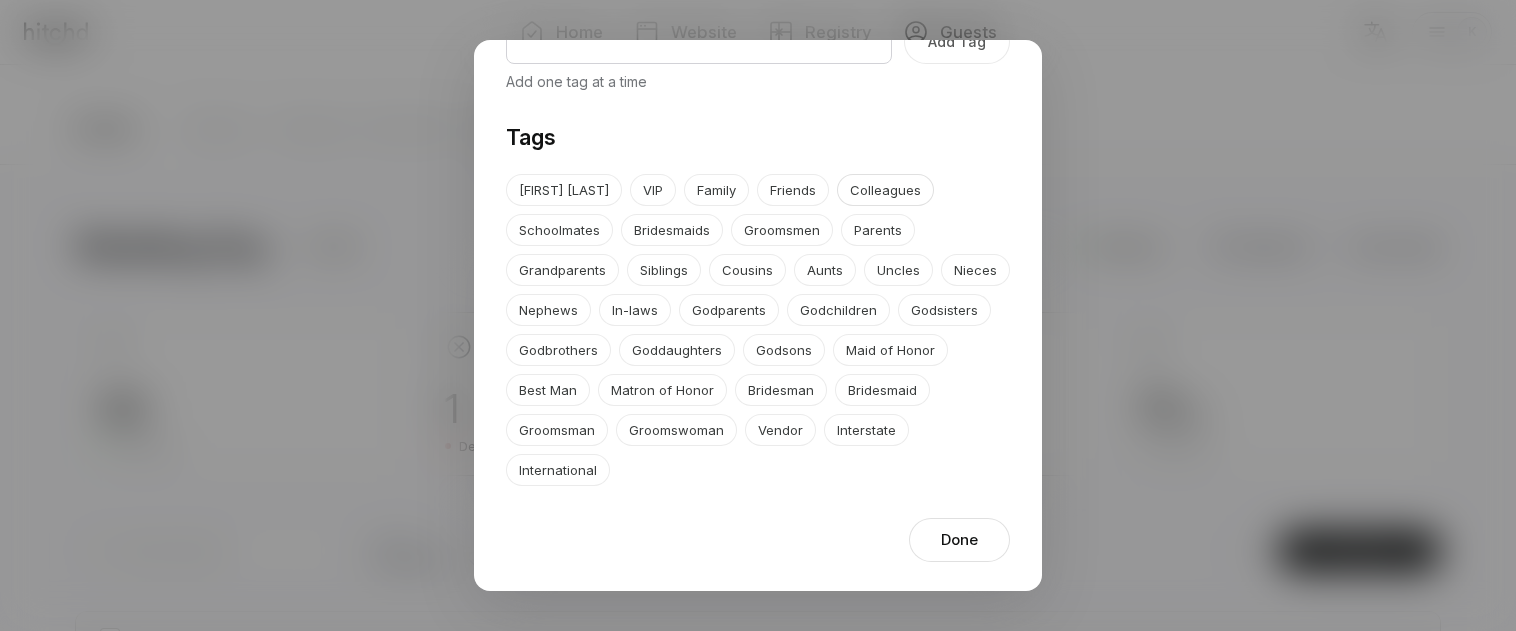 click on "Colleagues" at bounding box center (885, 190) 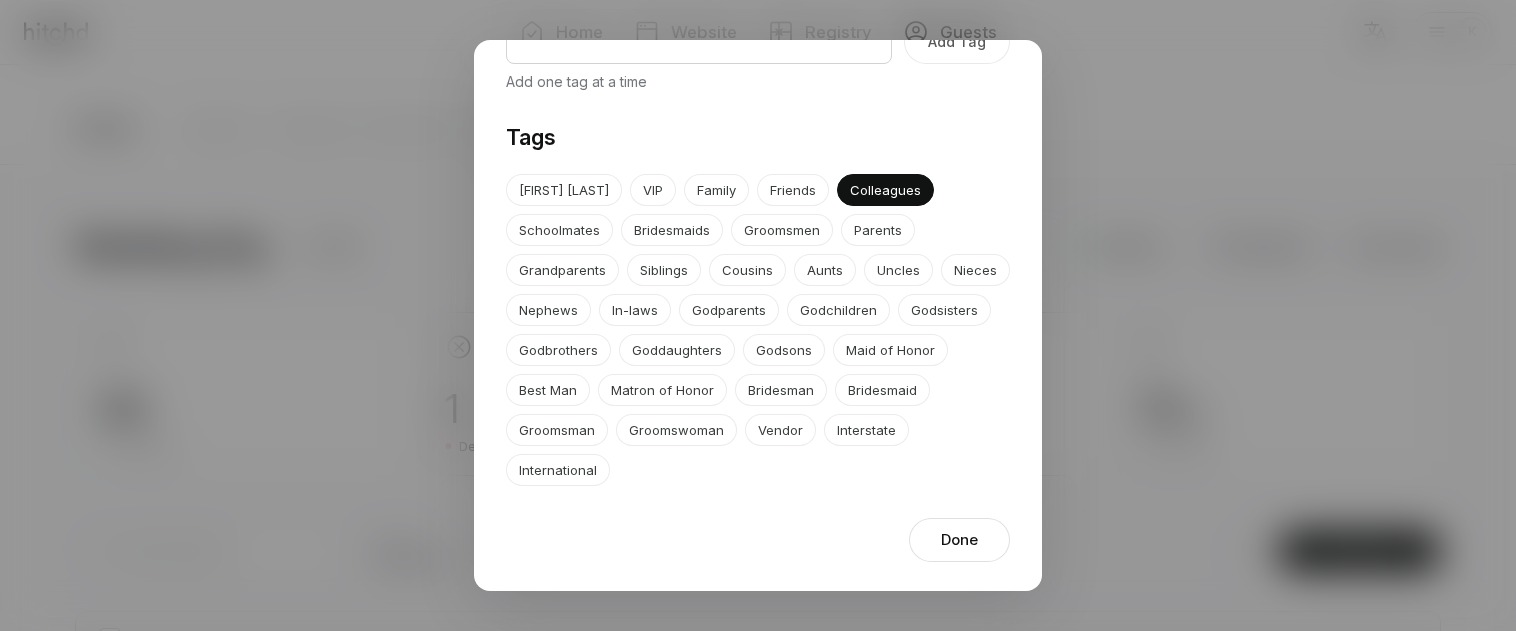 click on "Done" at bounding box center [959, 540] 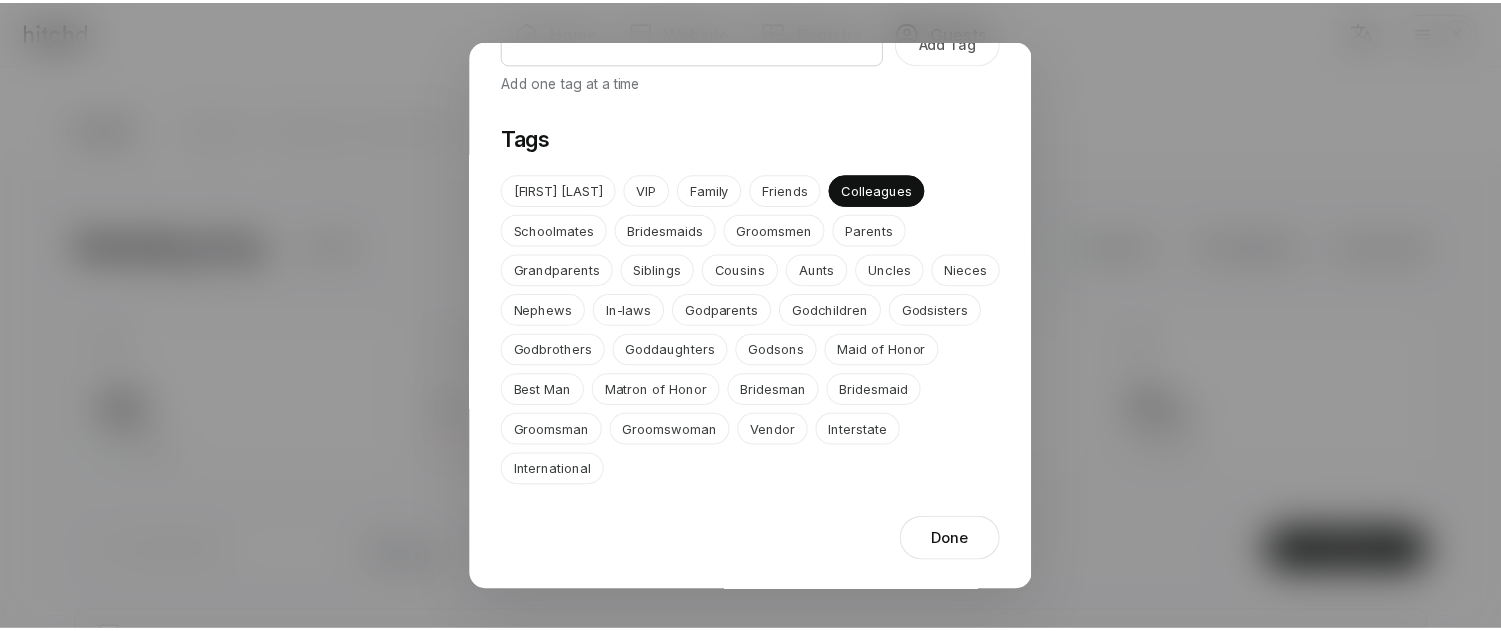 scroll, scrollTop: 236, scrollLeft: 0, axis: vertical 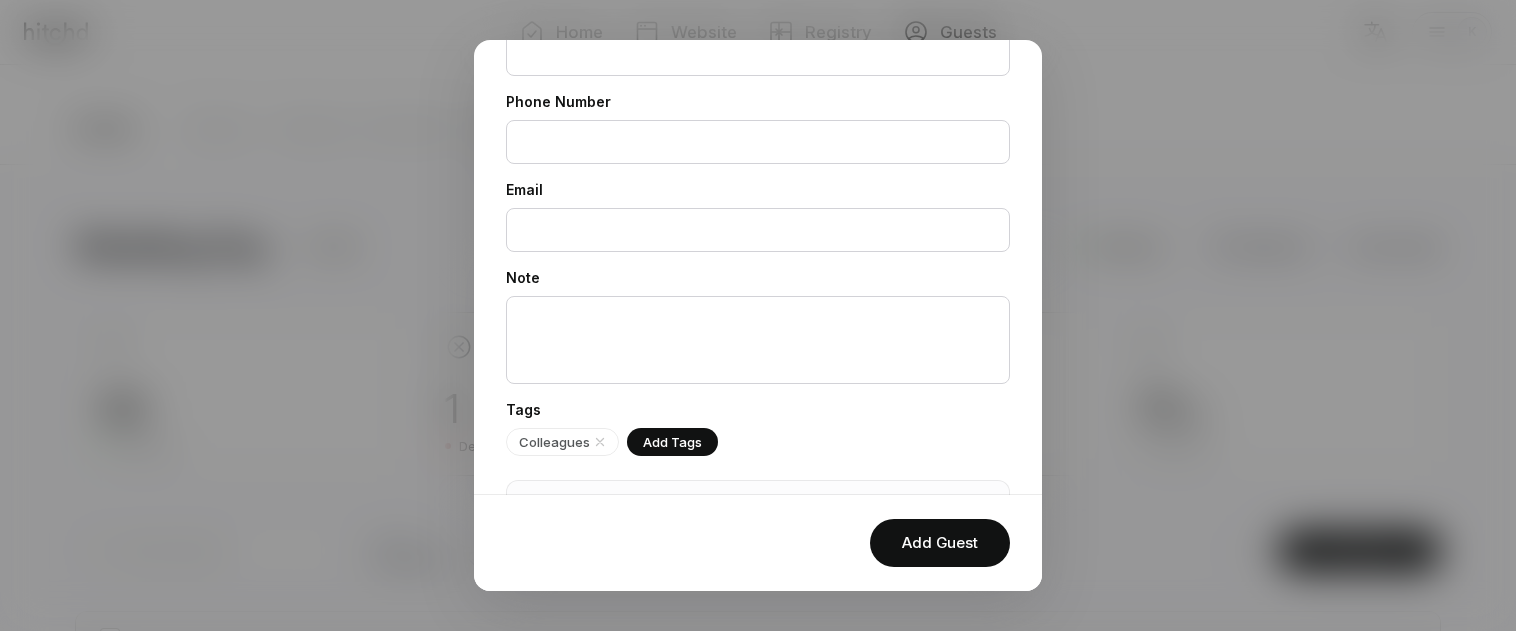 click on "Add Guest" at bounding box center [940, 543] 